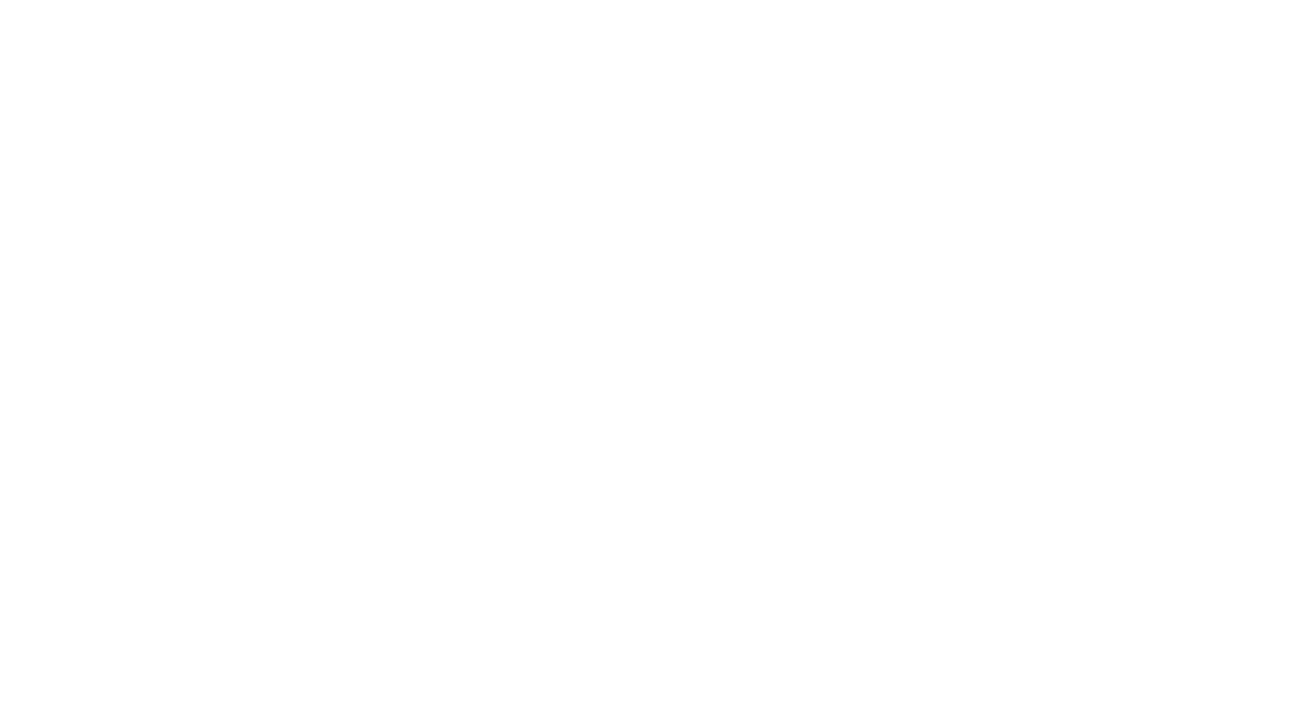 scroll, scrollTop: 0, scrollLeft: 0, axis: both 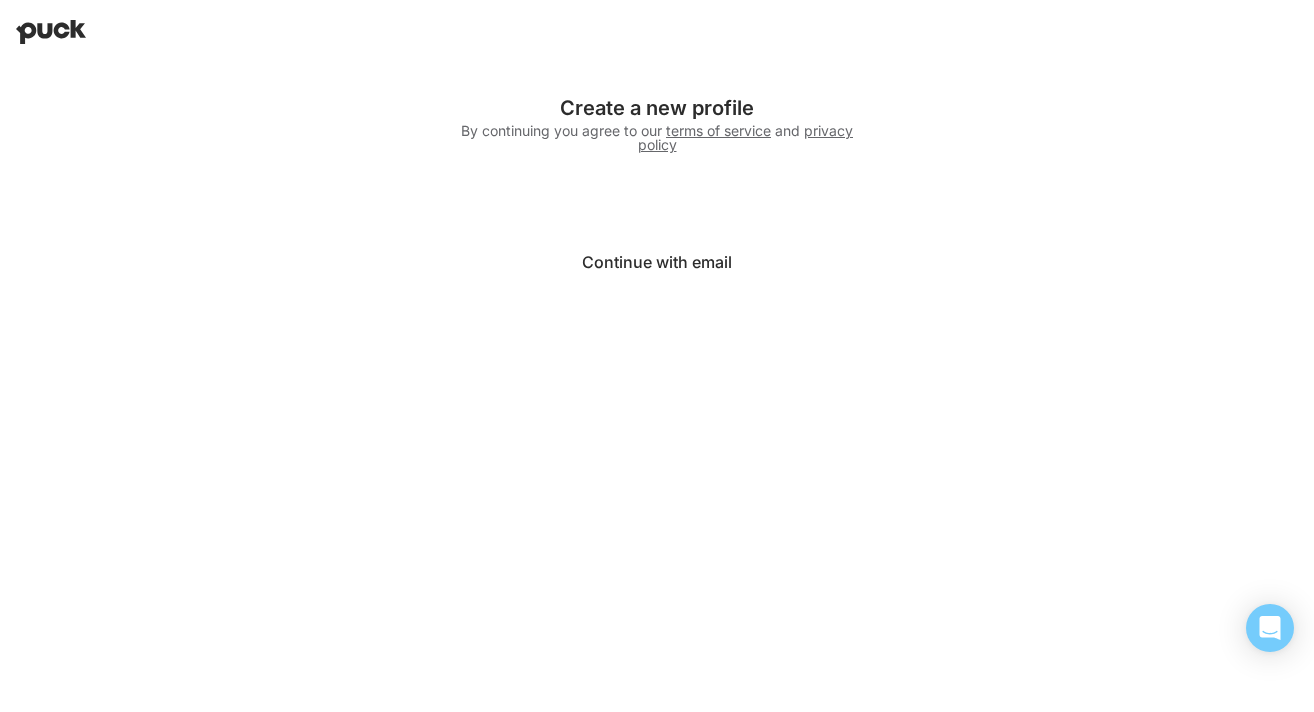 click at bounding box center [51, 32] 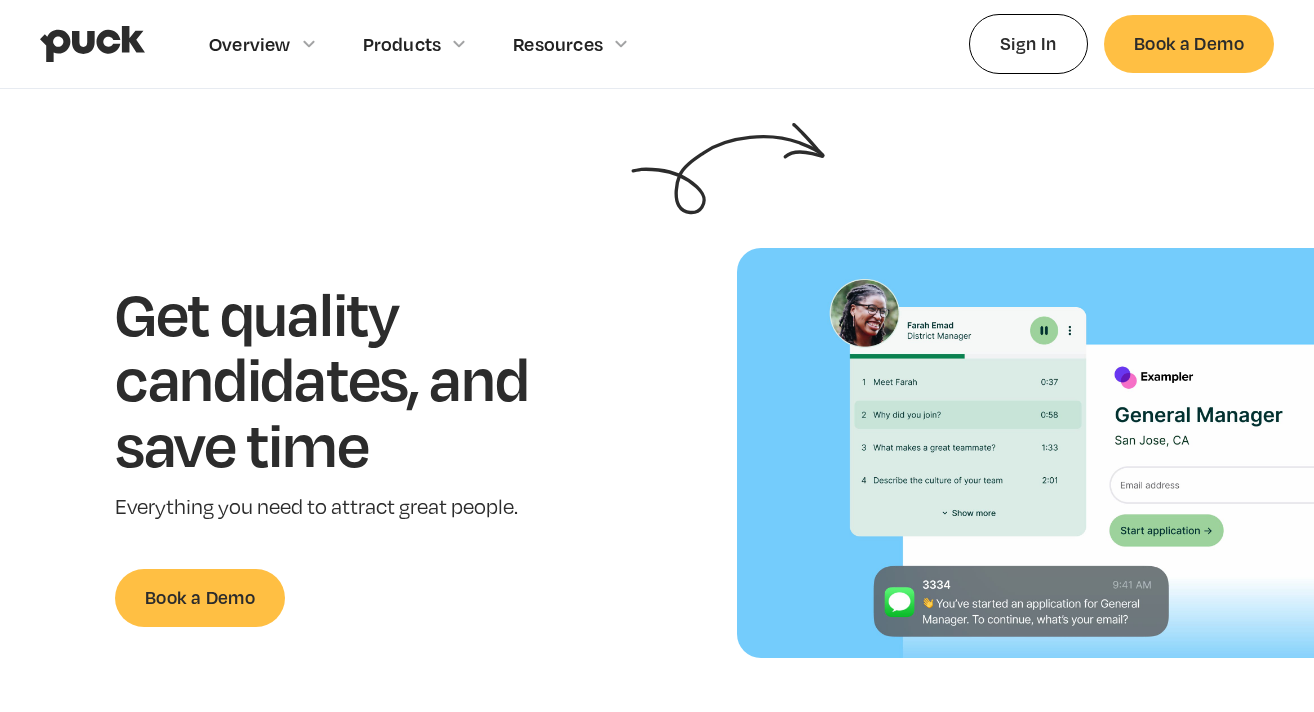 scroll, scrollTop: 0, scrollLeft: 0, axis: both 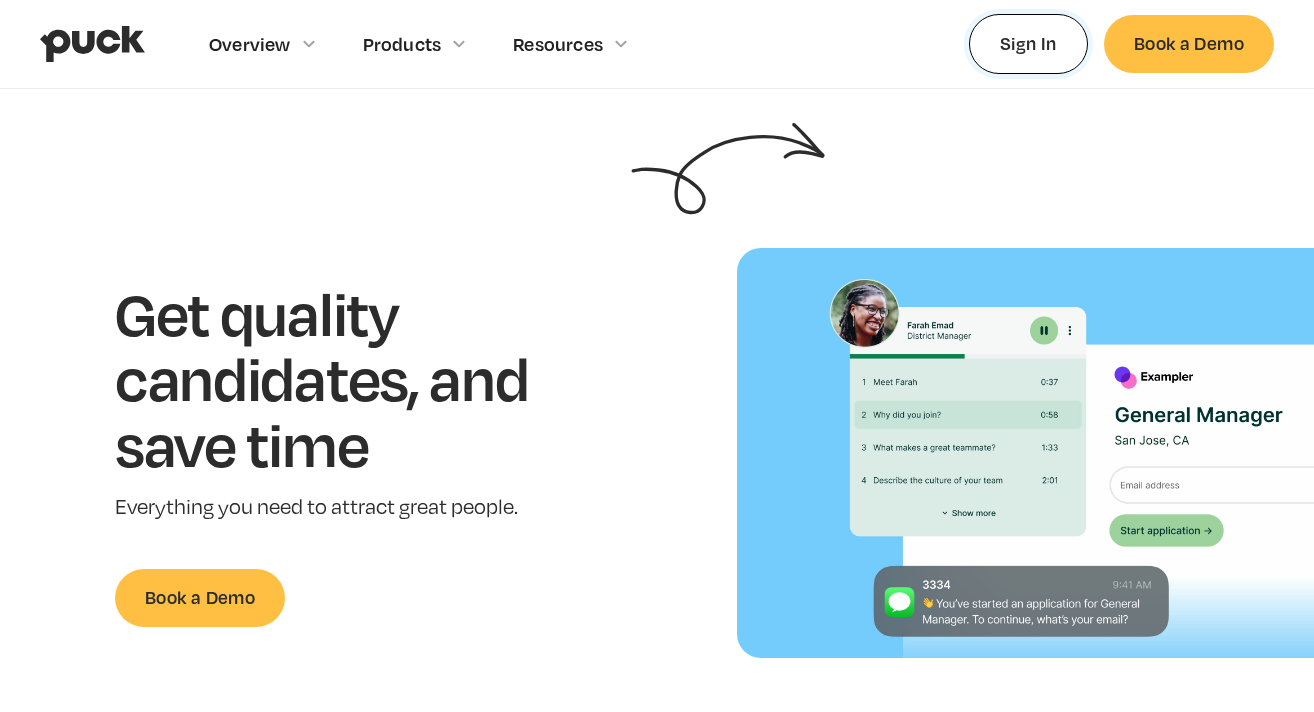 click on "Sign In" at bounding box center [1028, 43] 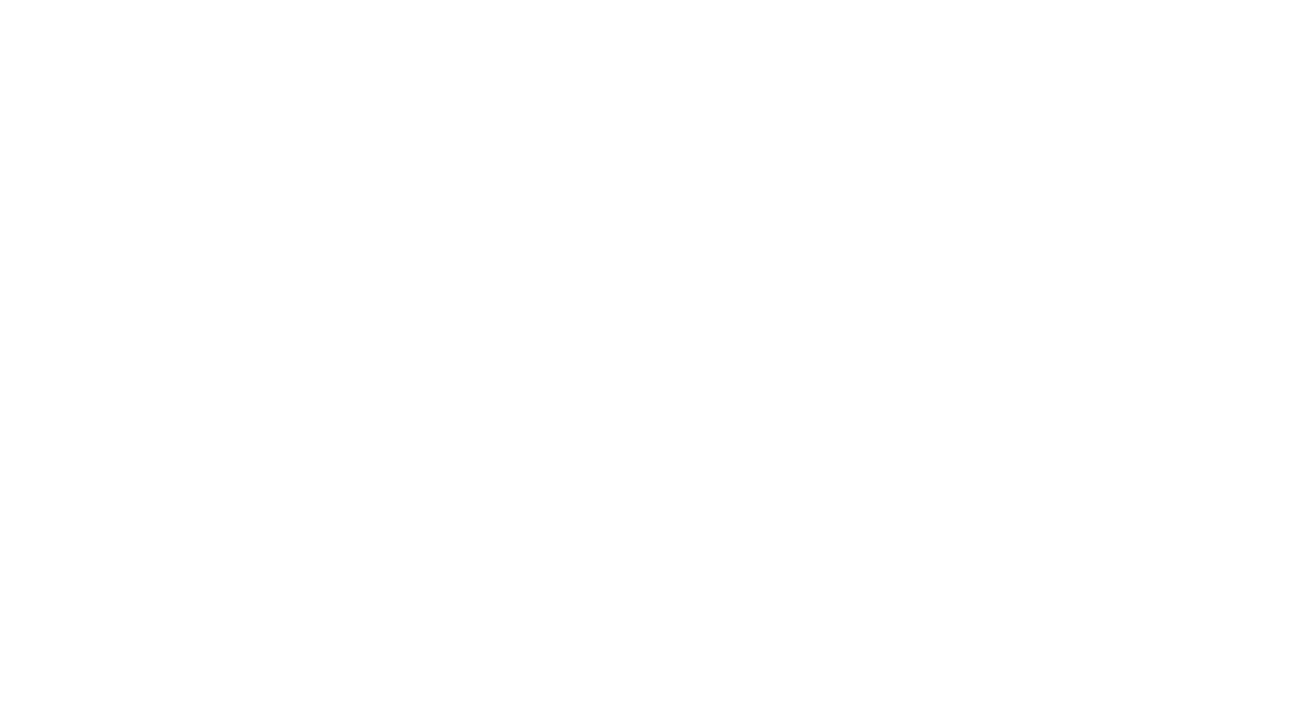 scroll, scrollTop: 0, scrollLeft: 0, axis: both 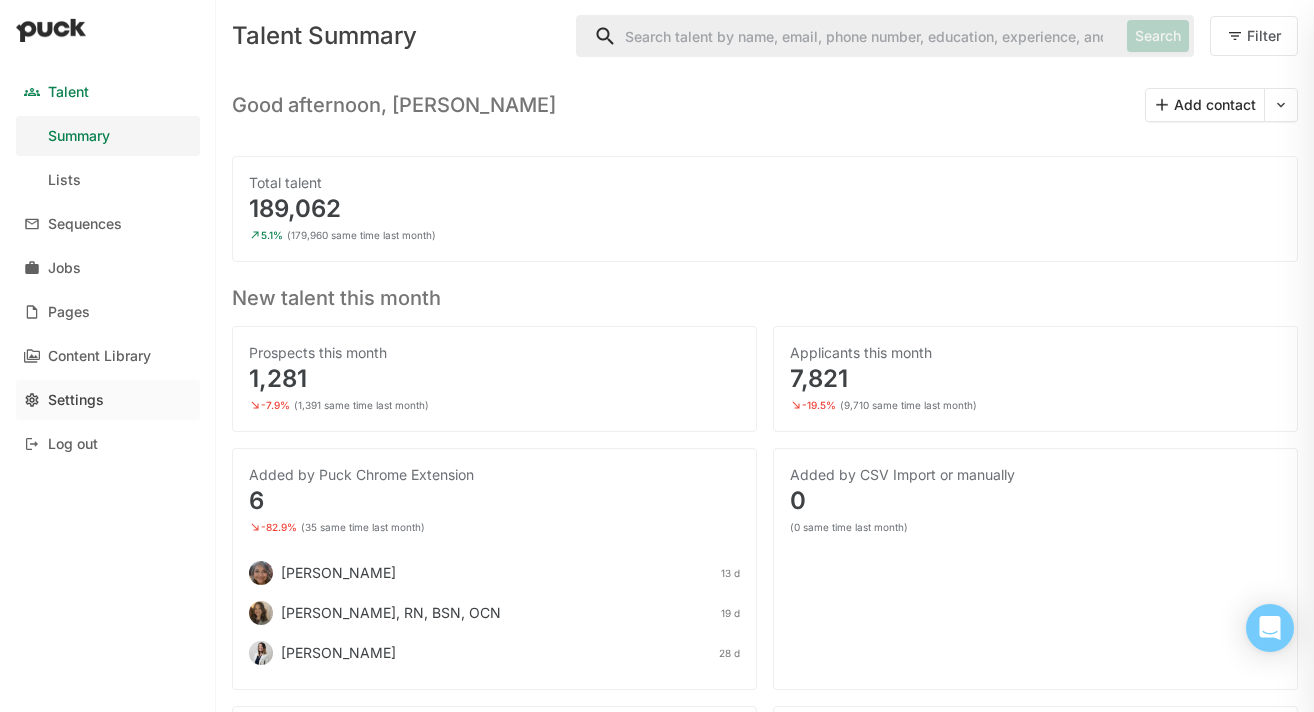click on "Settings" at bounding box center [76, 400] 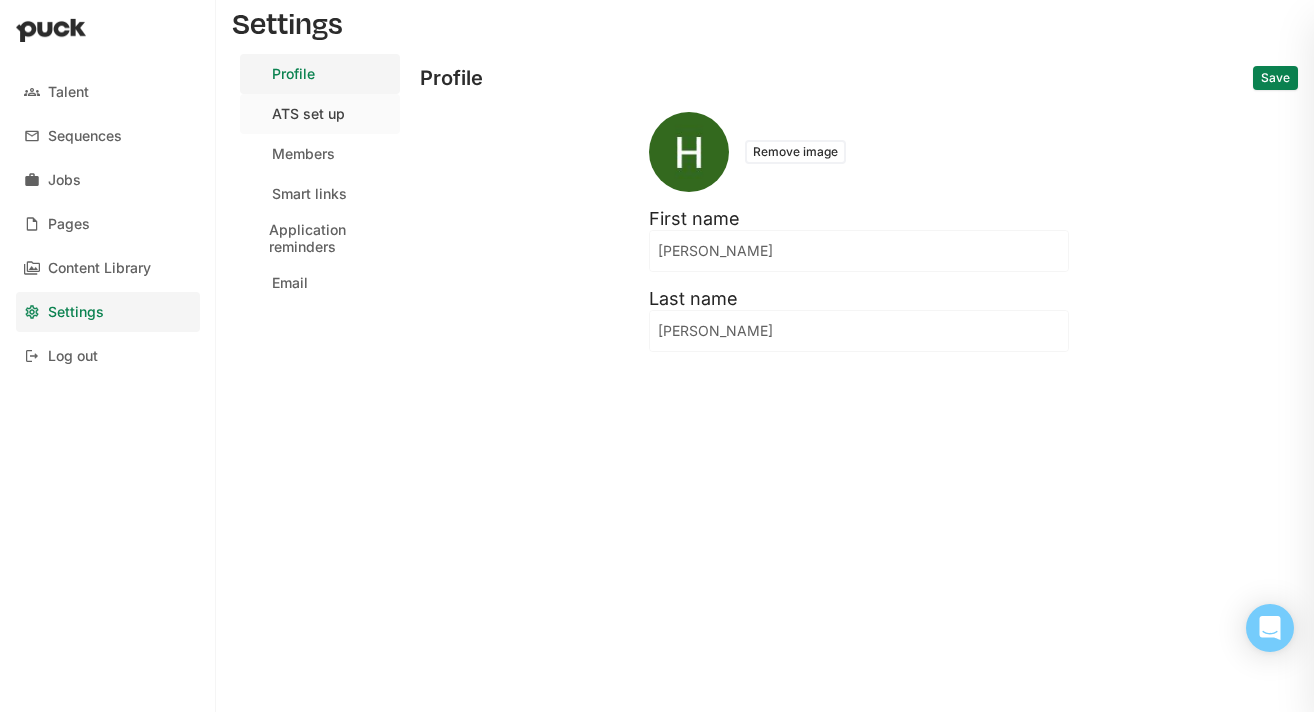 click on "ATS set up" at bounding box center (308, 114) 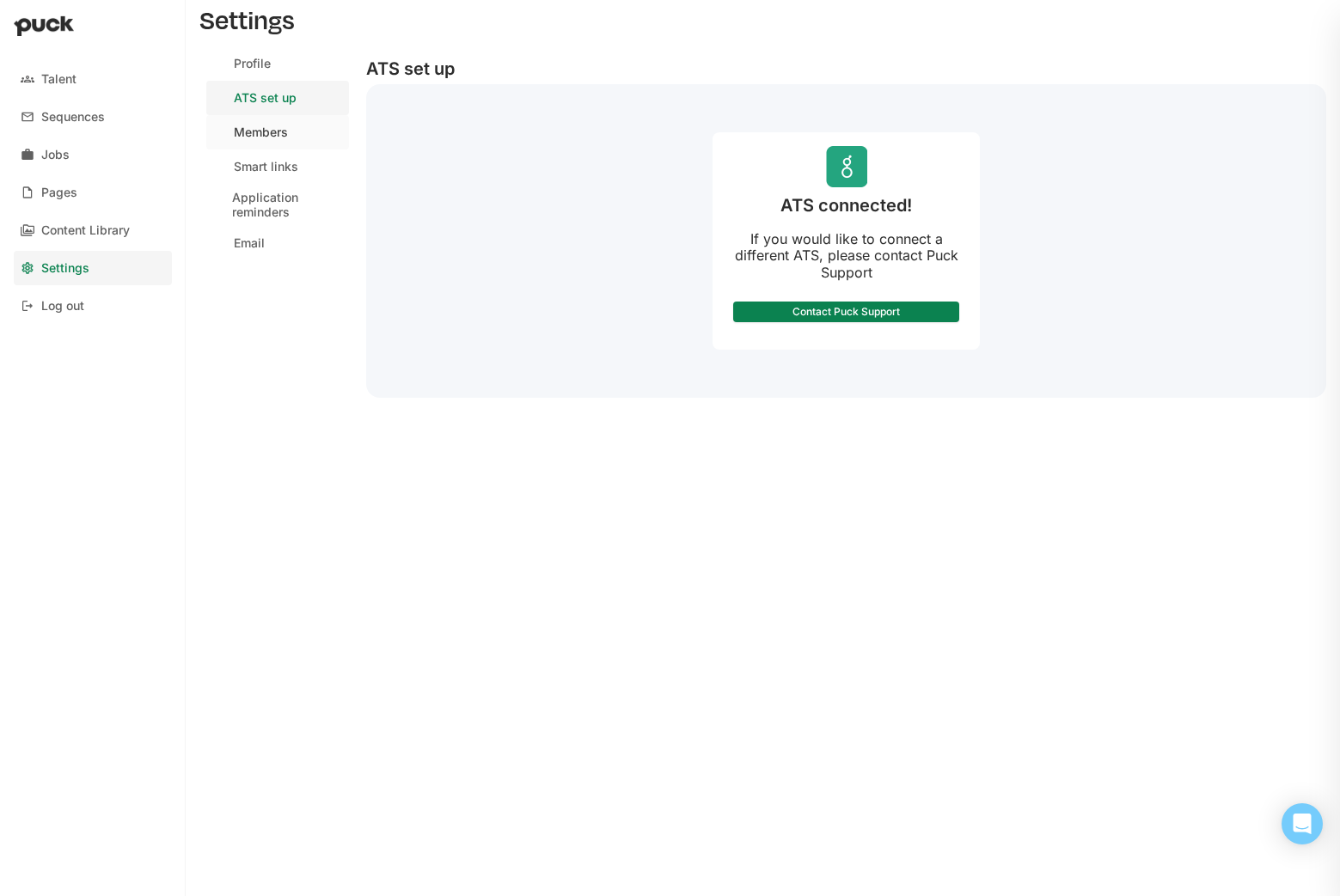 click on "Members" at bounding box center (260, 132) 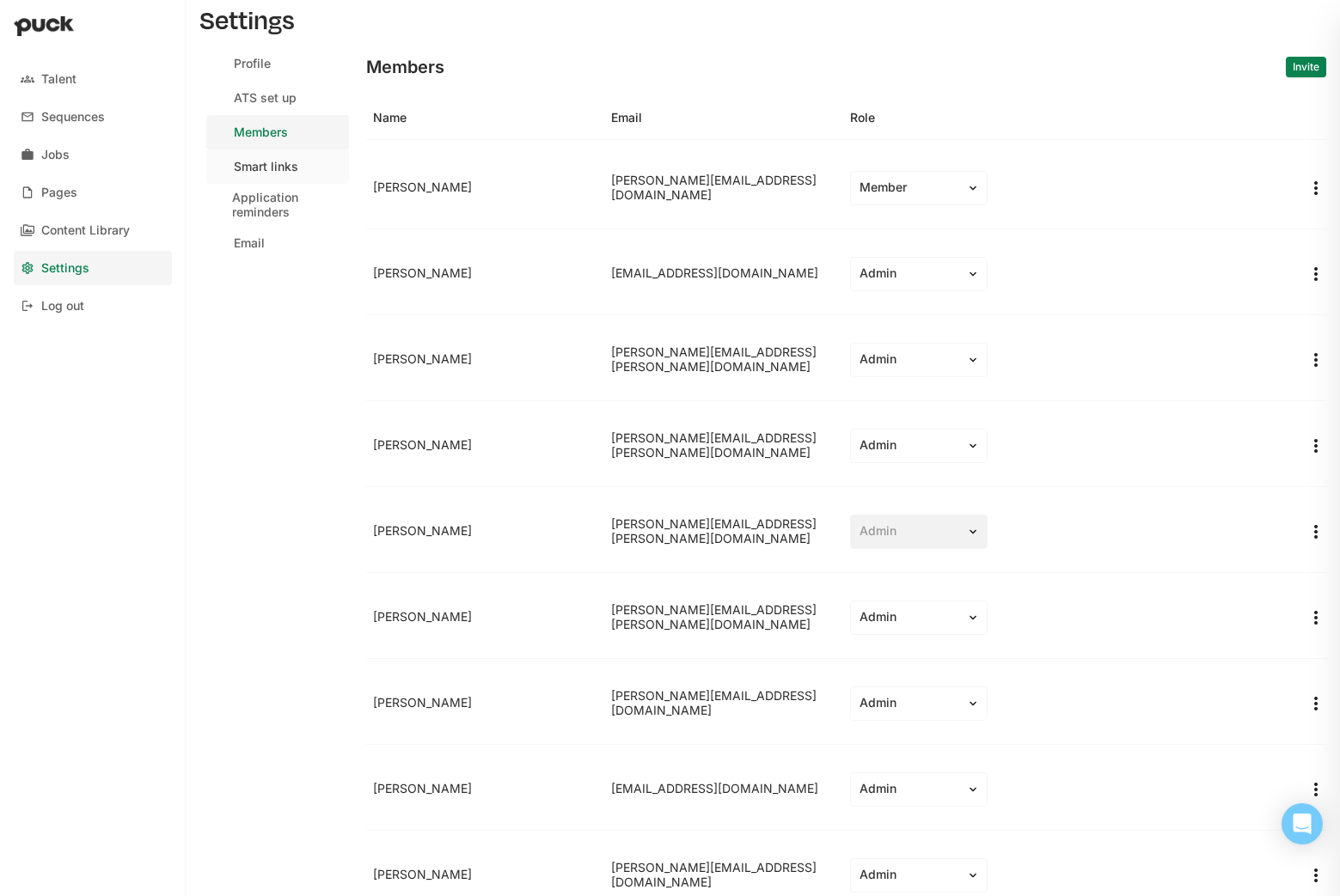 click on "Smart links" at bounding box center (266, 167) 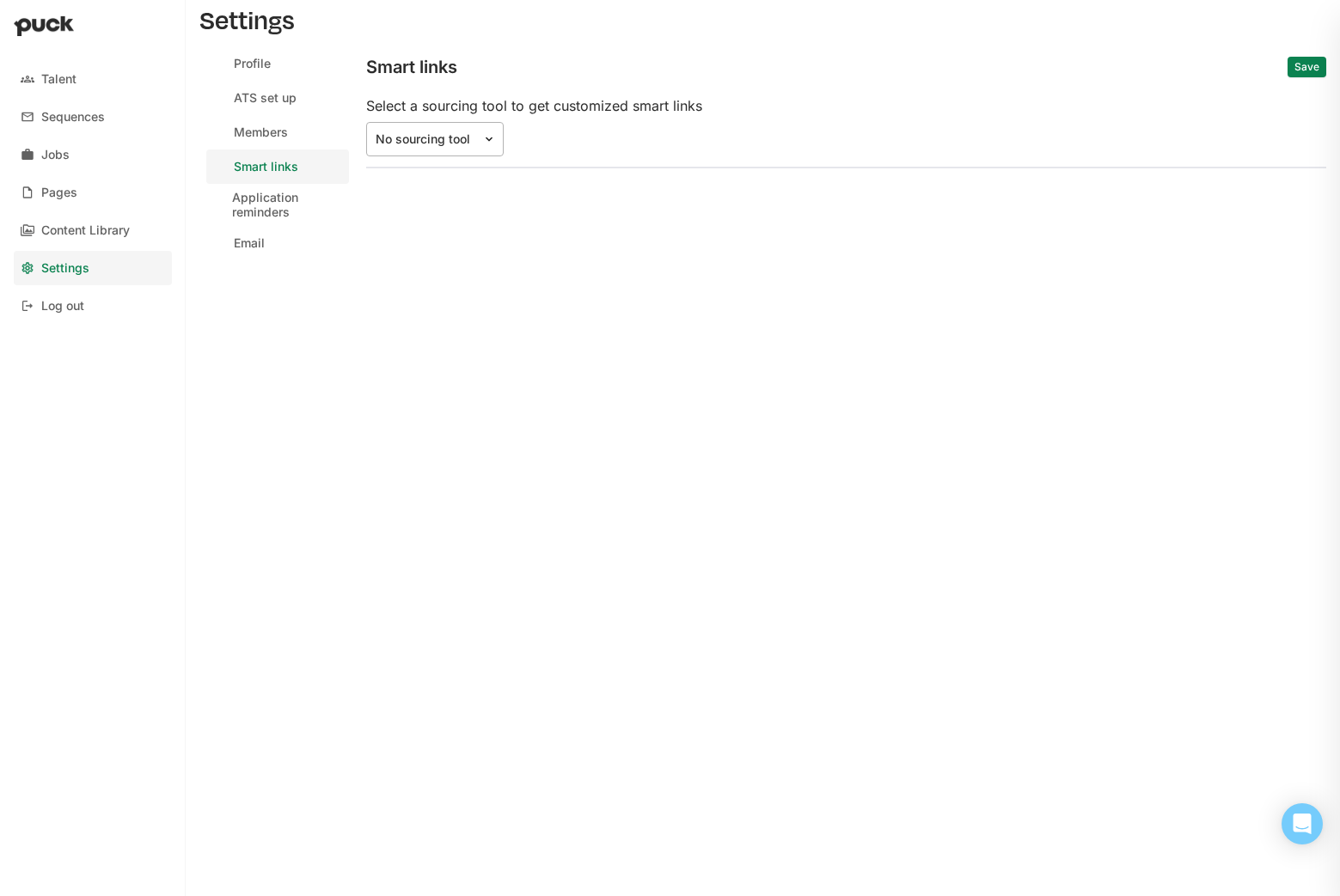 click at bounding box center [493, 139] 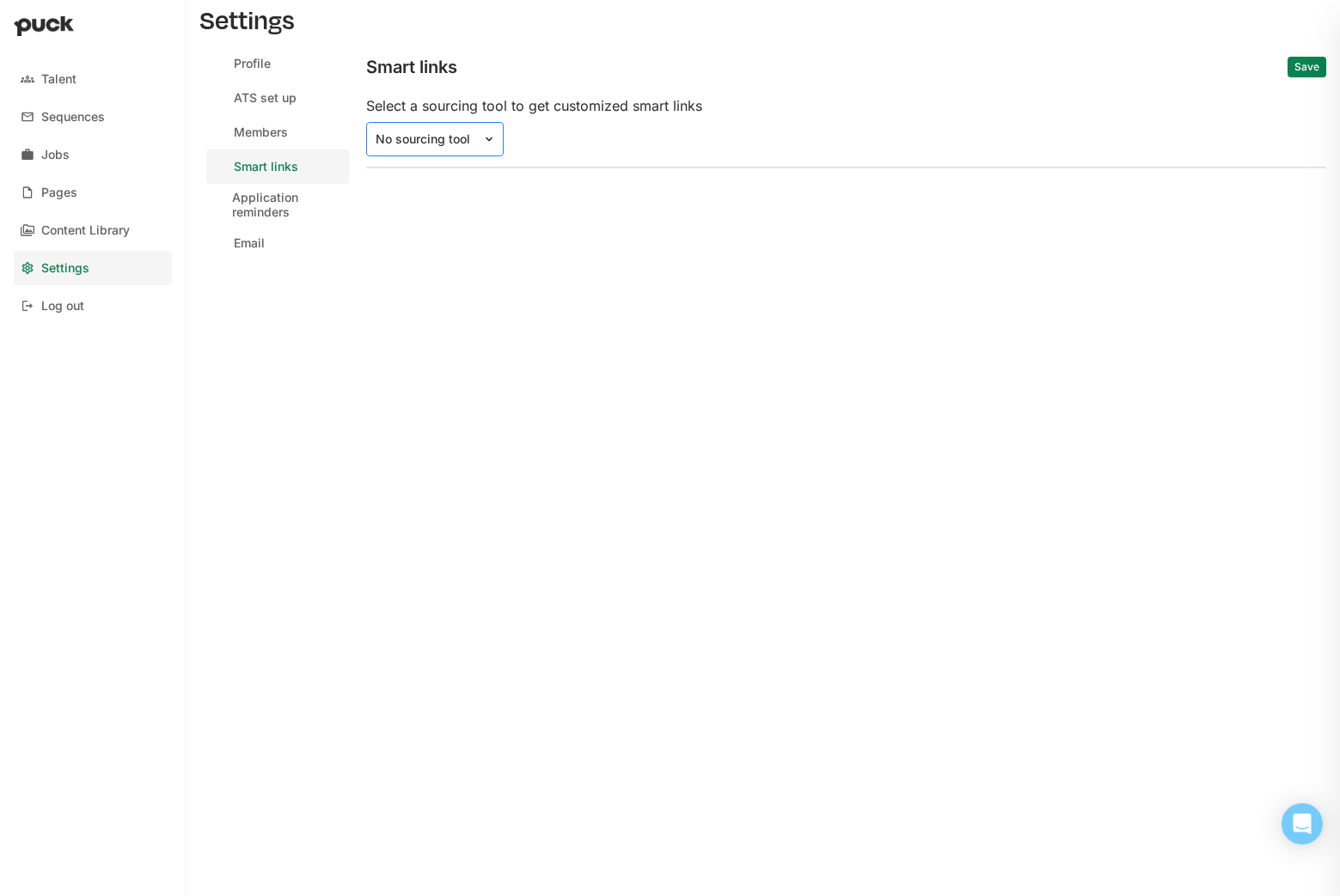 click at bounding box center [493, 139] 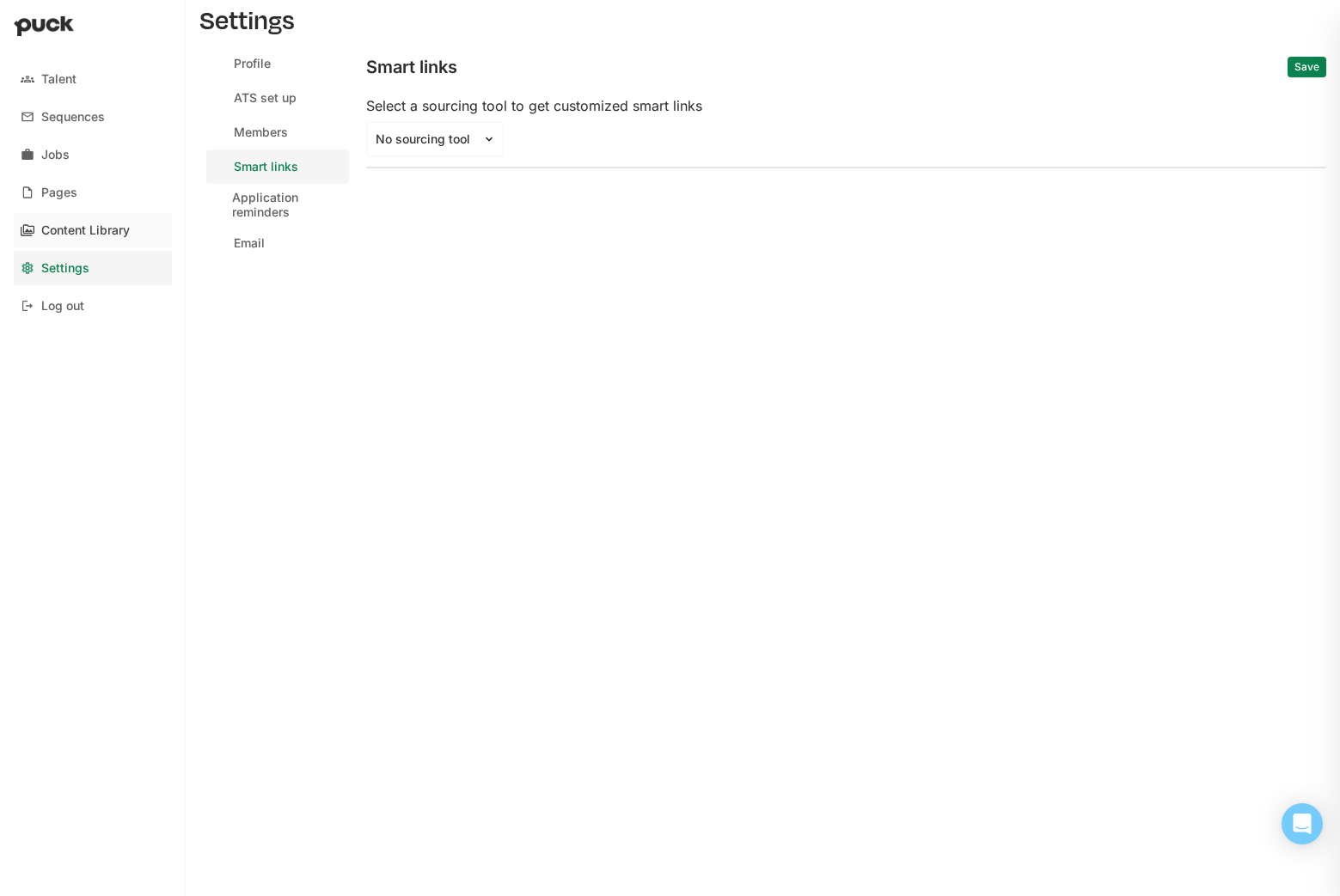 click on "Content Library" at bounding box center [85, 230] 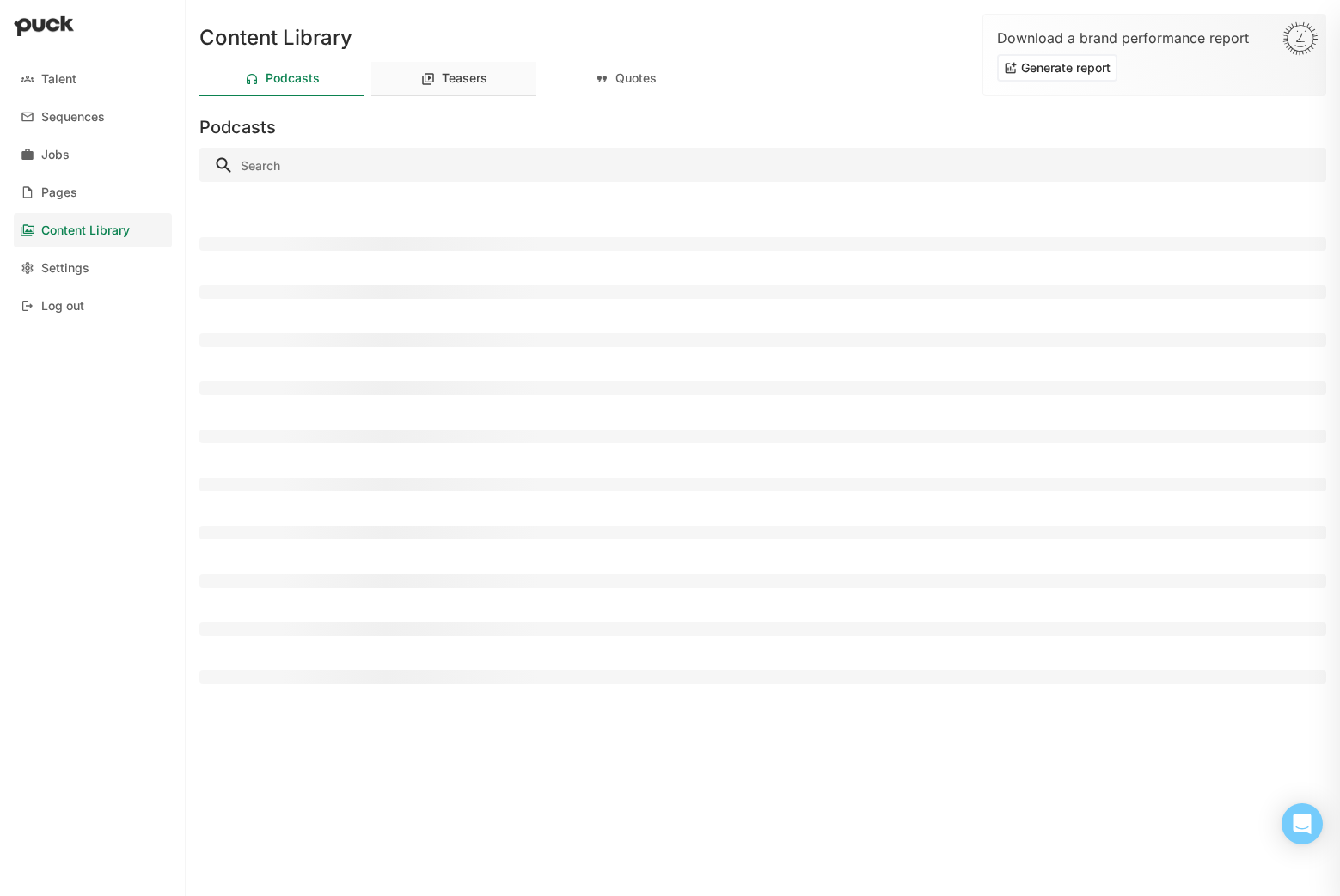 click on "Teasers" at bounding box center (464, 78) 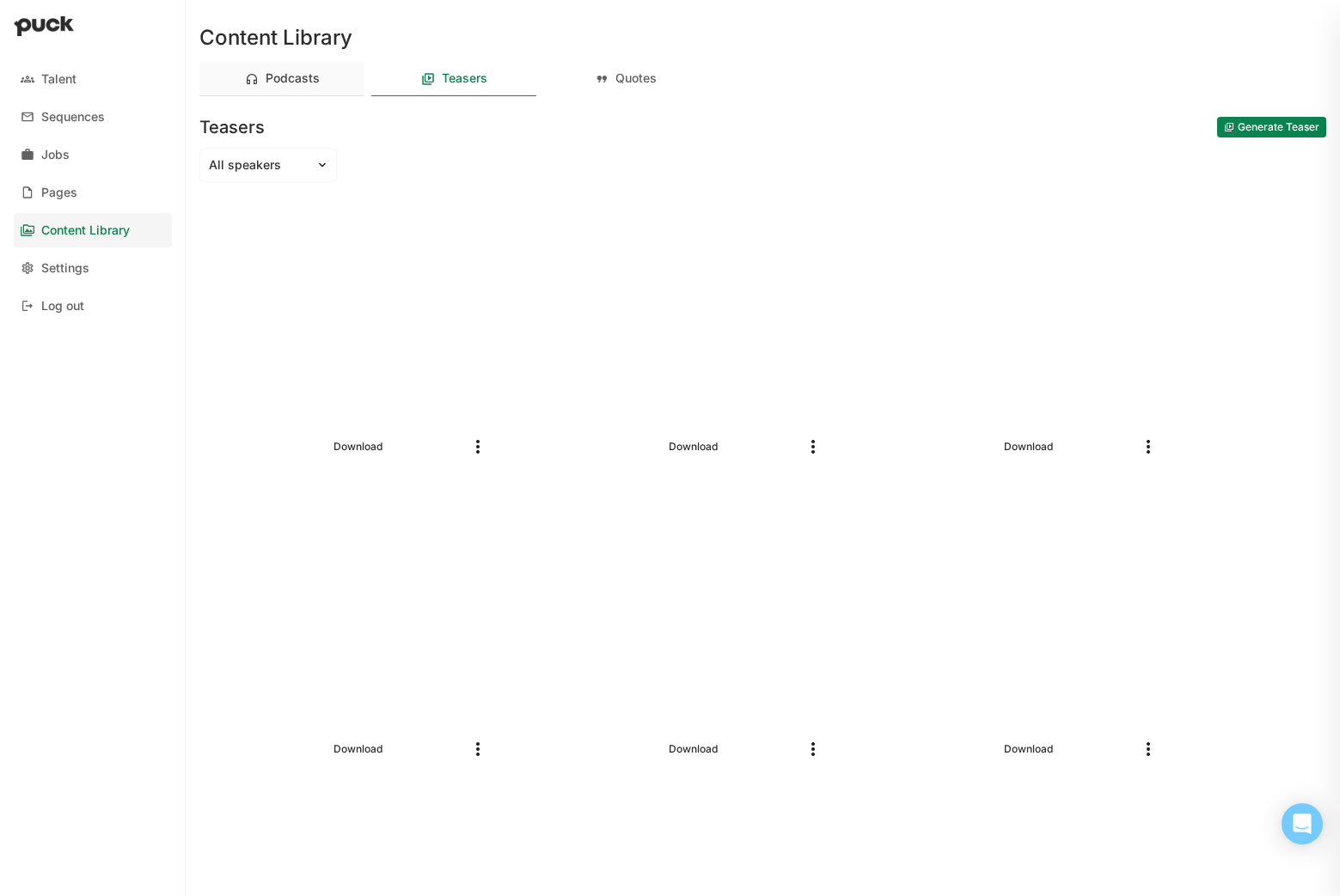 click on "Podcasts" at bounding box center (292, 78) 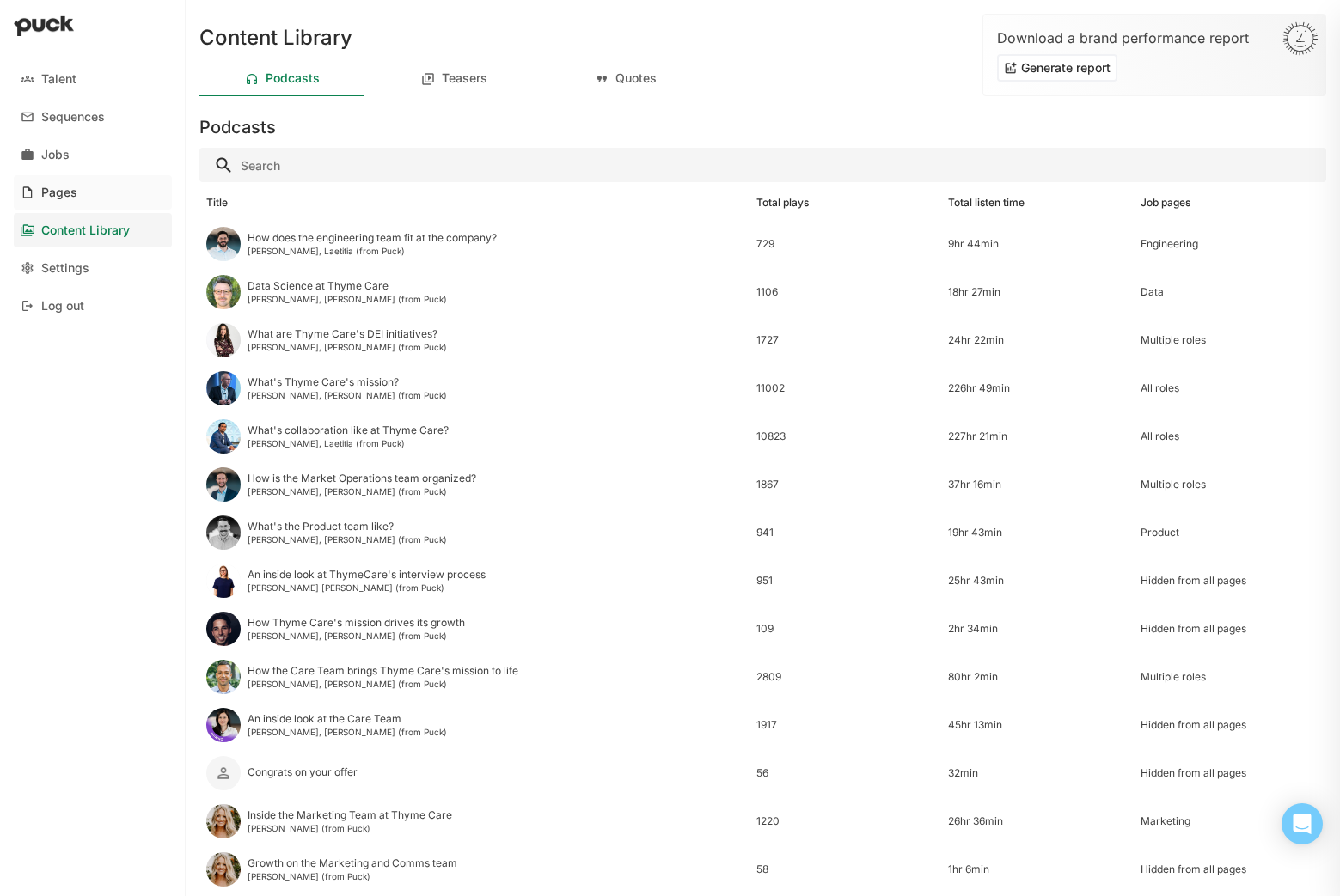 click on "Pages" at bounding box center (59, 192) 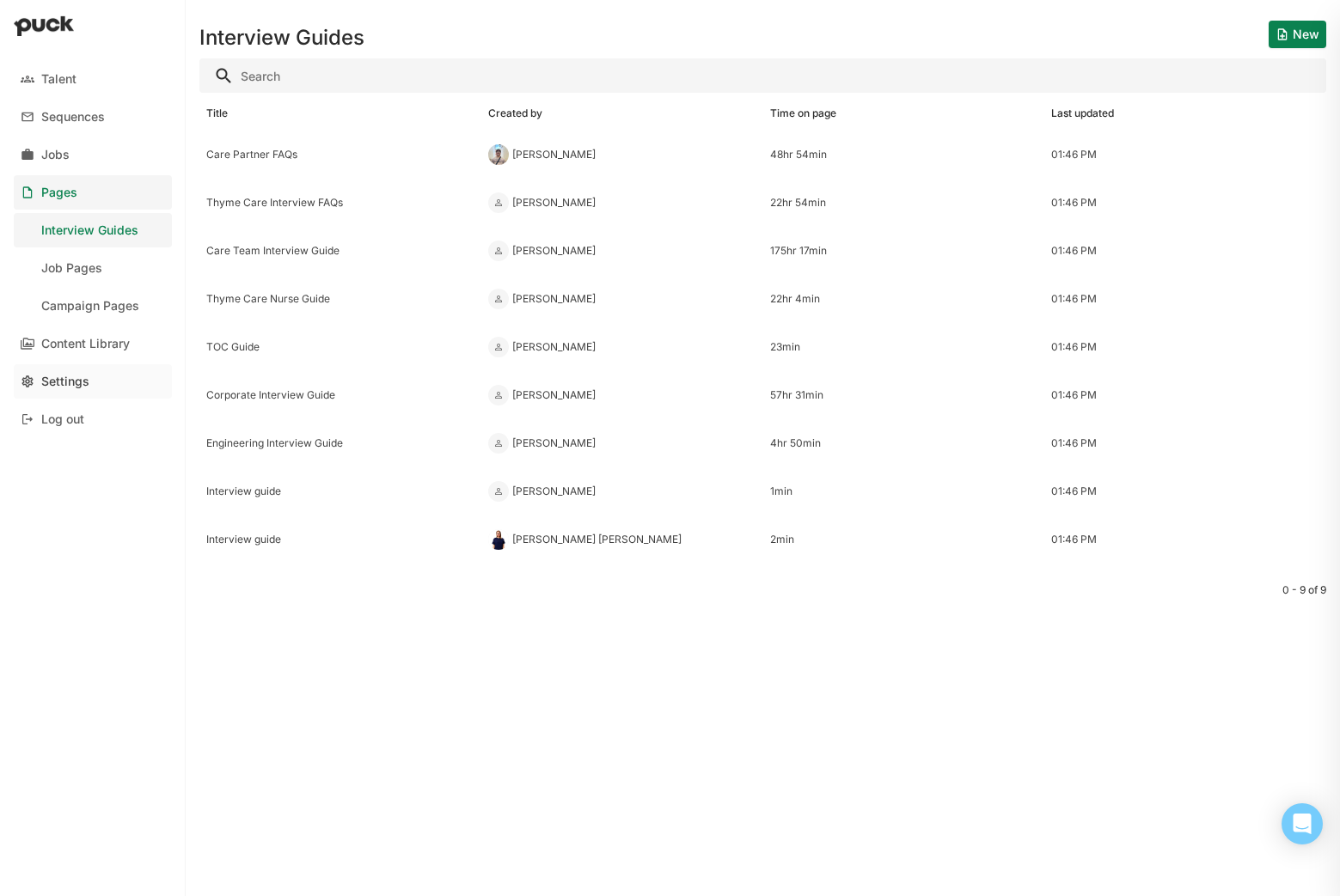 click on "Settings" at bounding box center (65, 381) 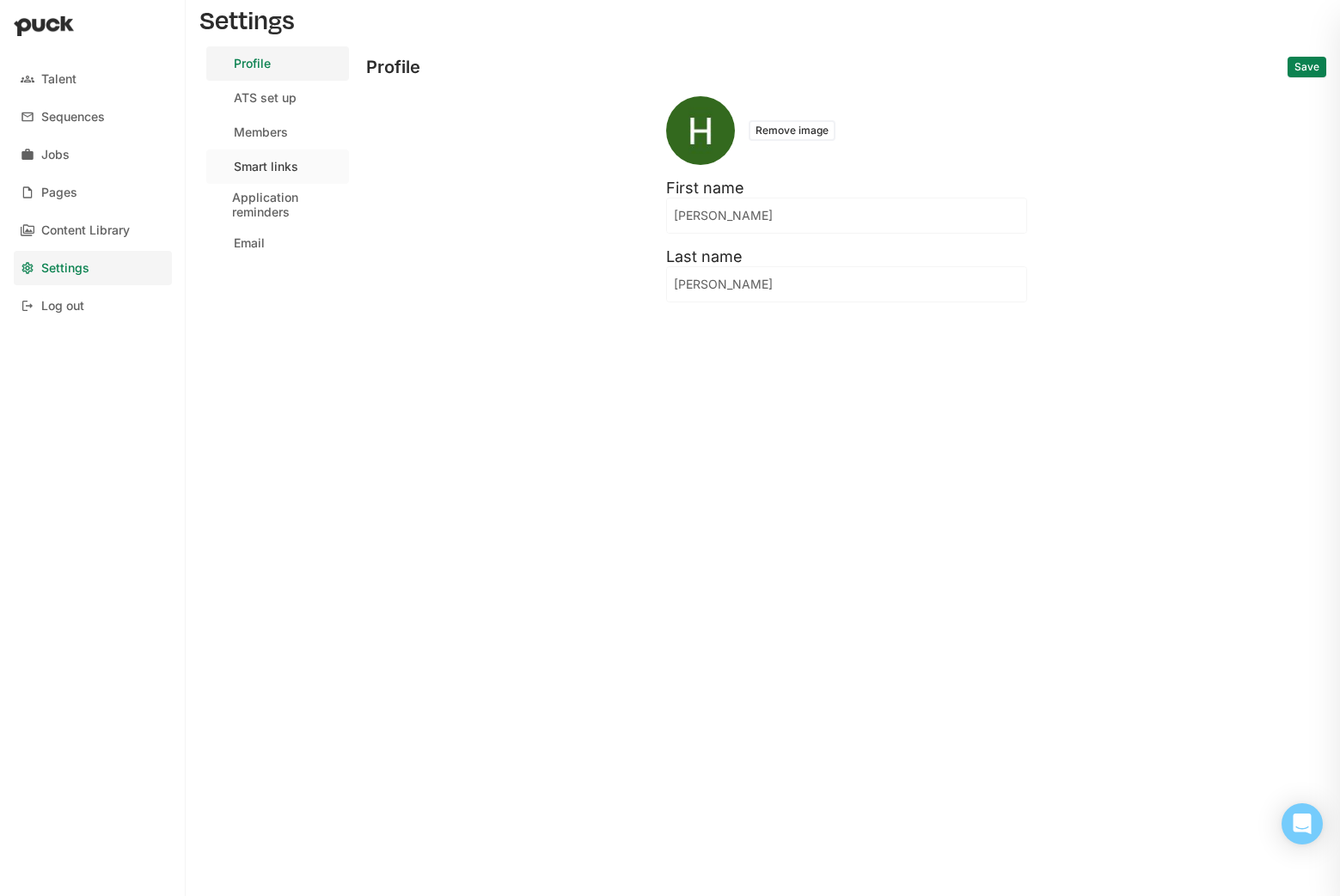 click on "Smart links" at bounding box center (266, 167) 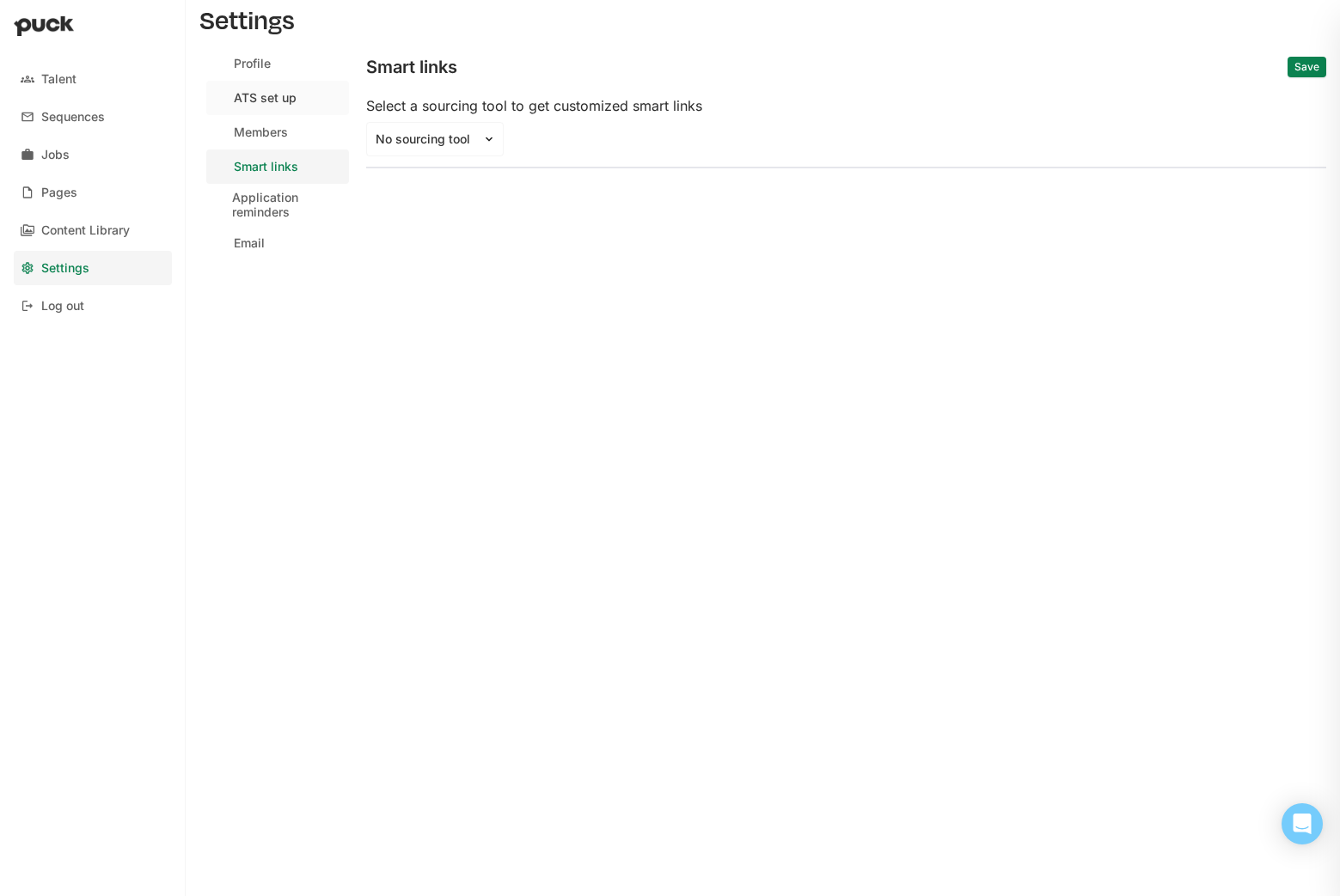 click on "ATS set up" at bounding box center [265, 98] 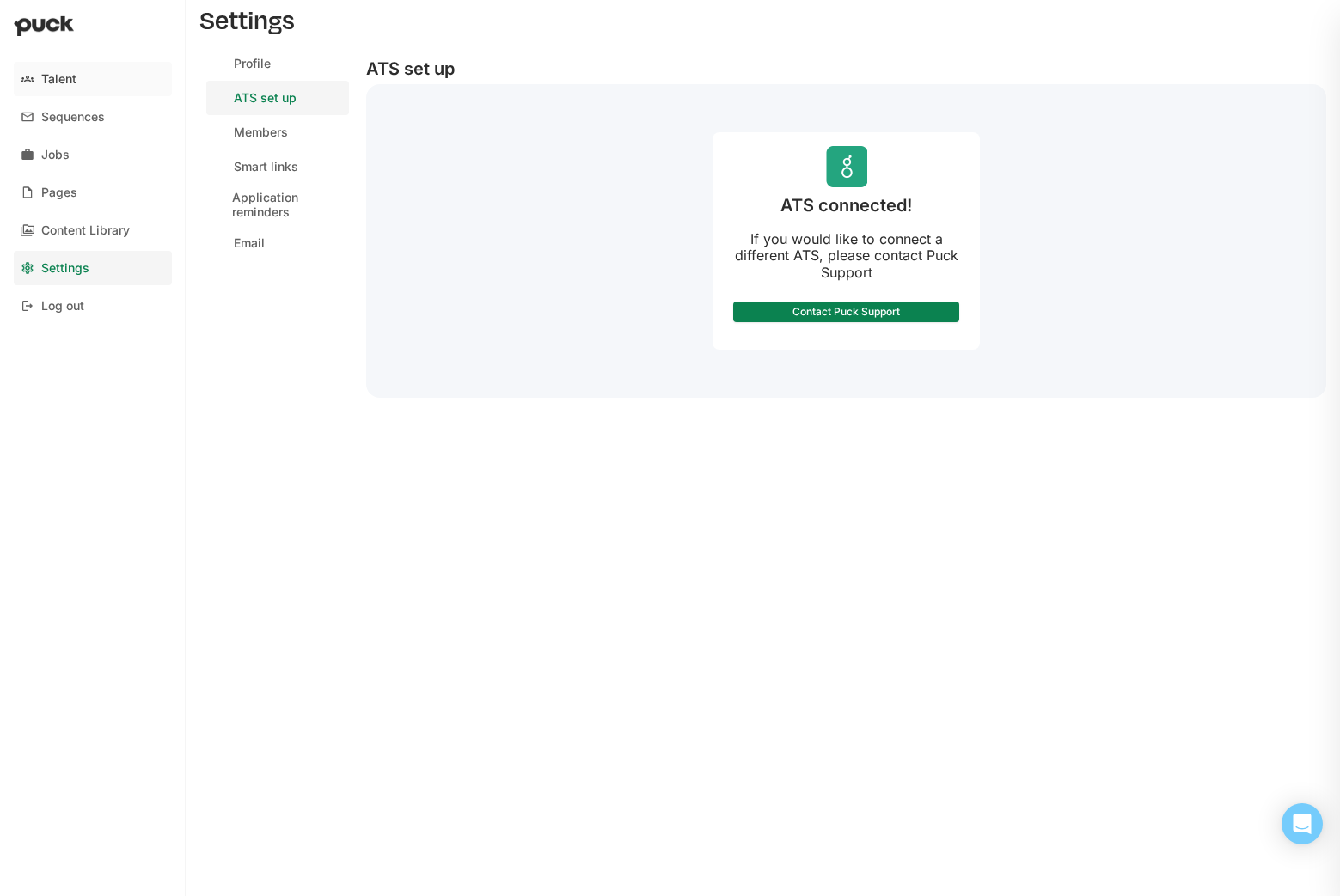 click on "Talent" at bounding box center [58, 79] 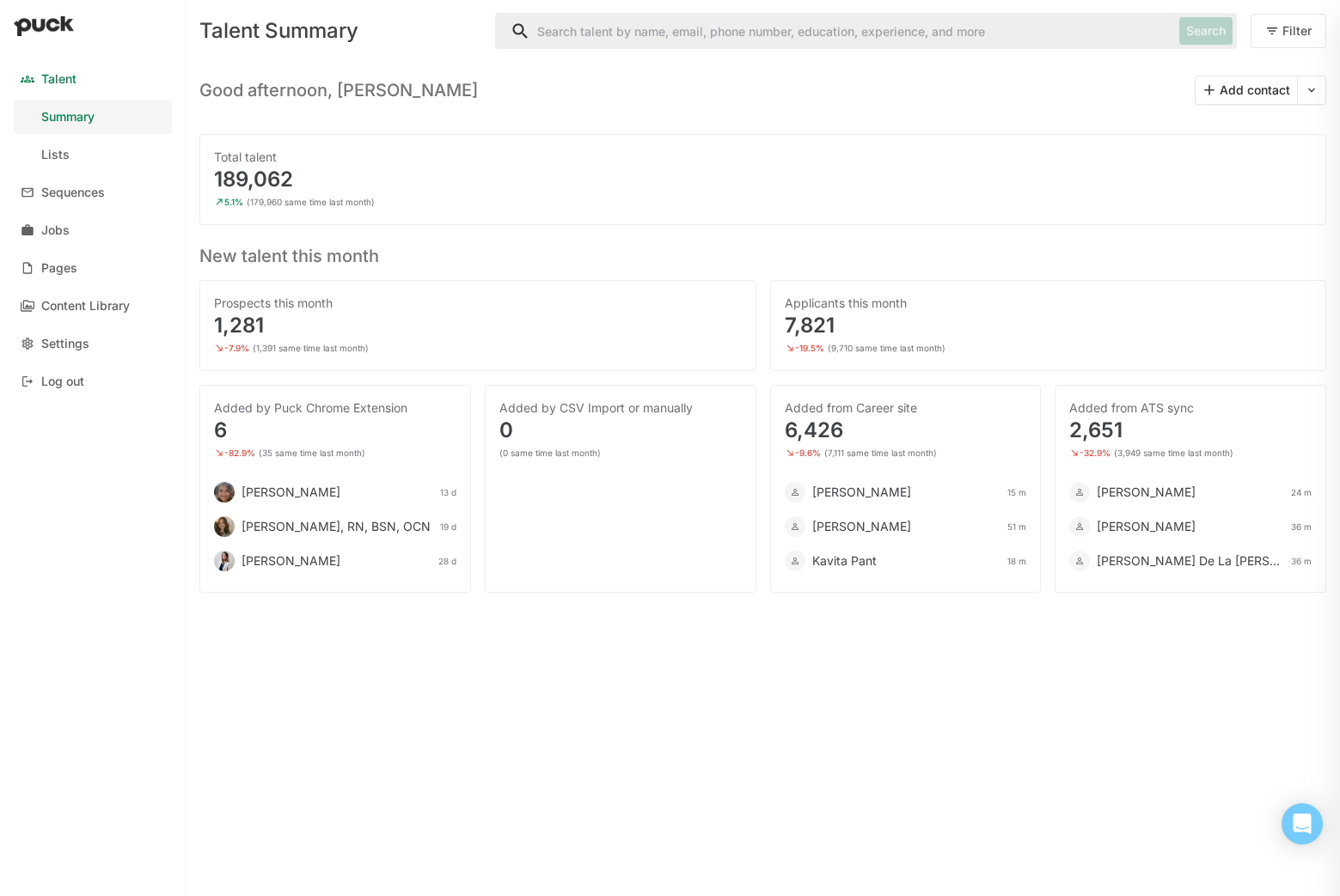 click on "[PERSON_NAME]" at bounding box center (291, 492) 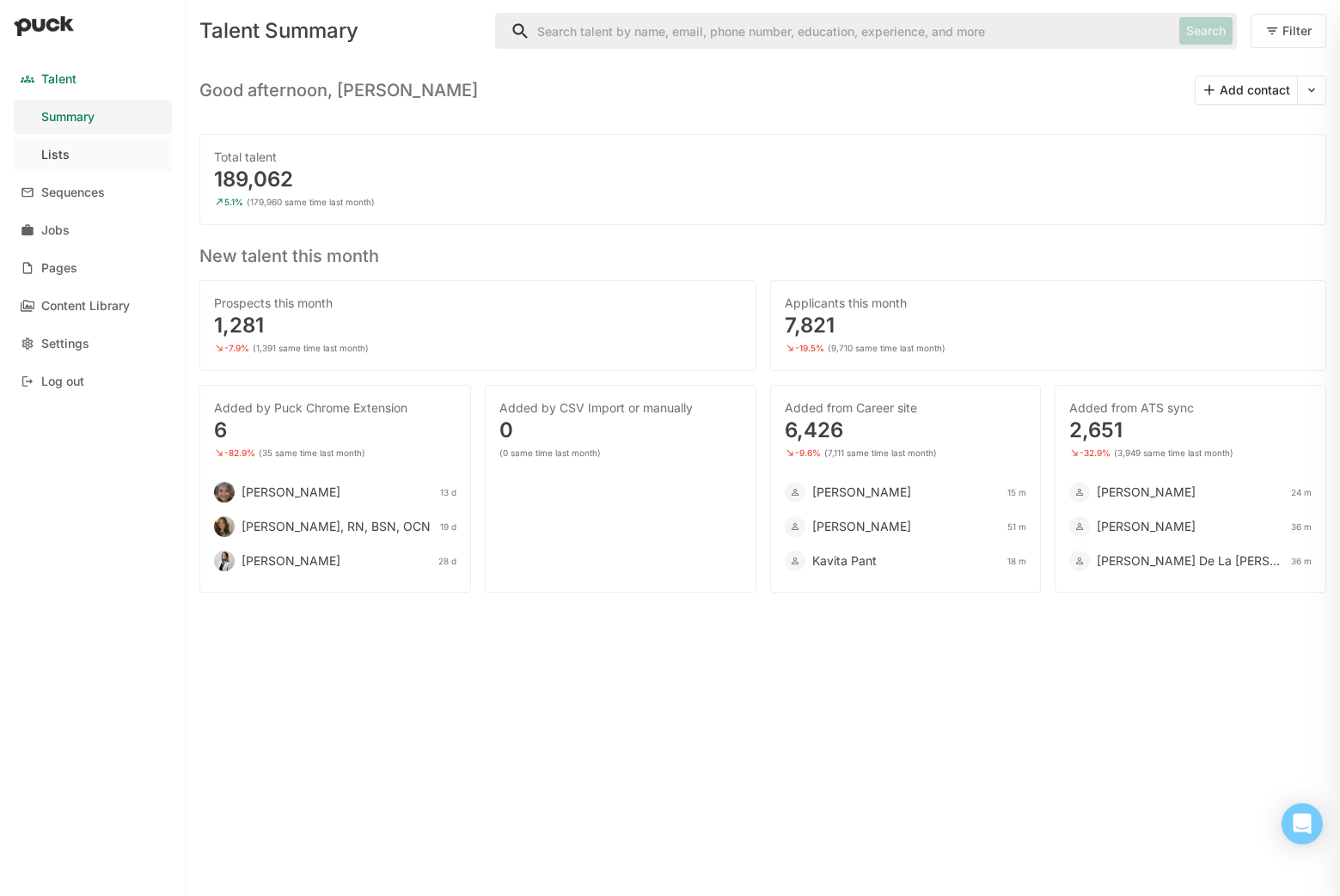 click on "Lists" at bounding box center [55, 155] 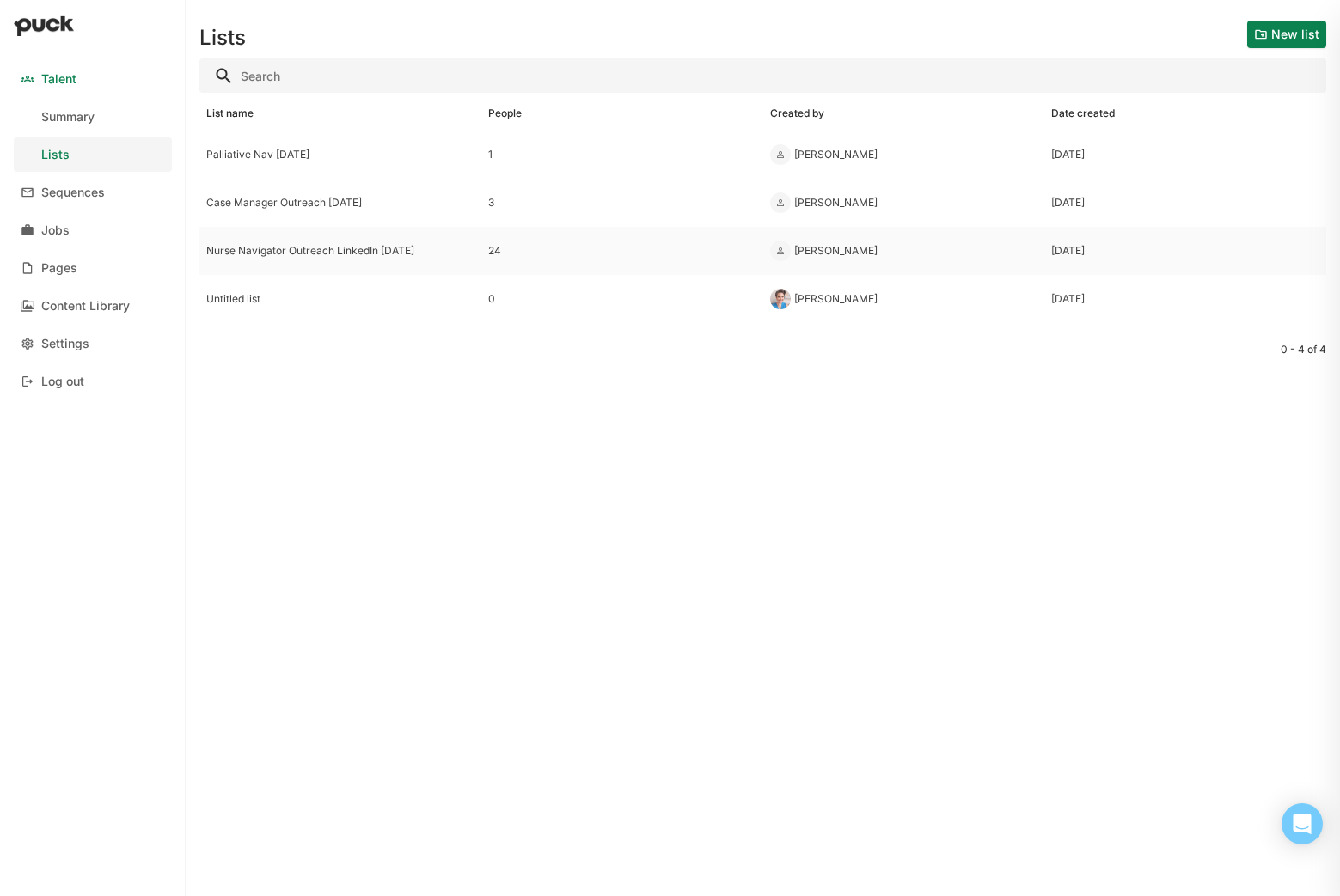 click on "Nurse Navigator Outreach LinkedIn [DATE]" at bounding box center [340, 251] 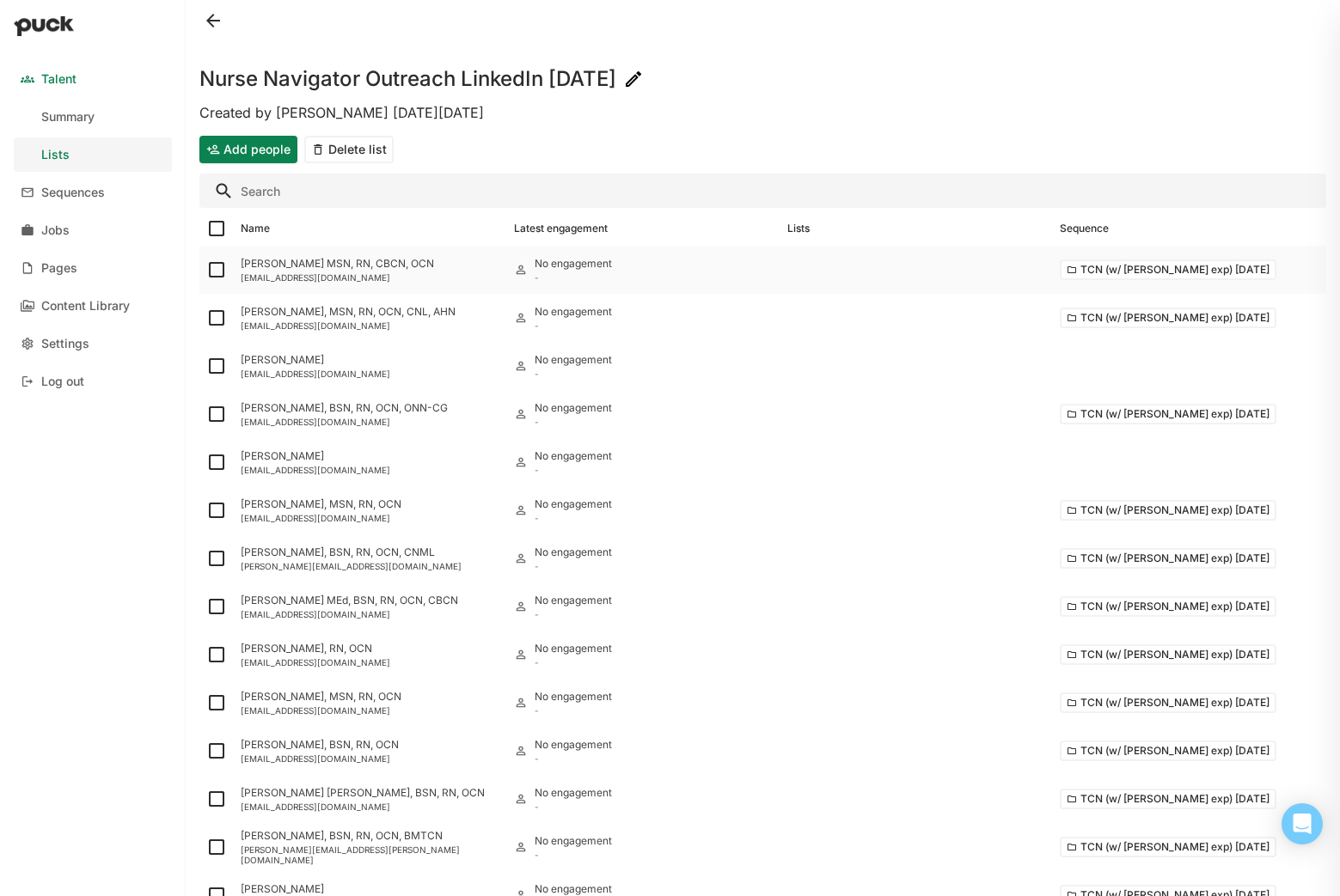 click on "[PERSON_NAME] MSN, RN, CBCN, OCN" at bounding box center (370, 264) 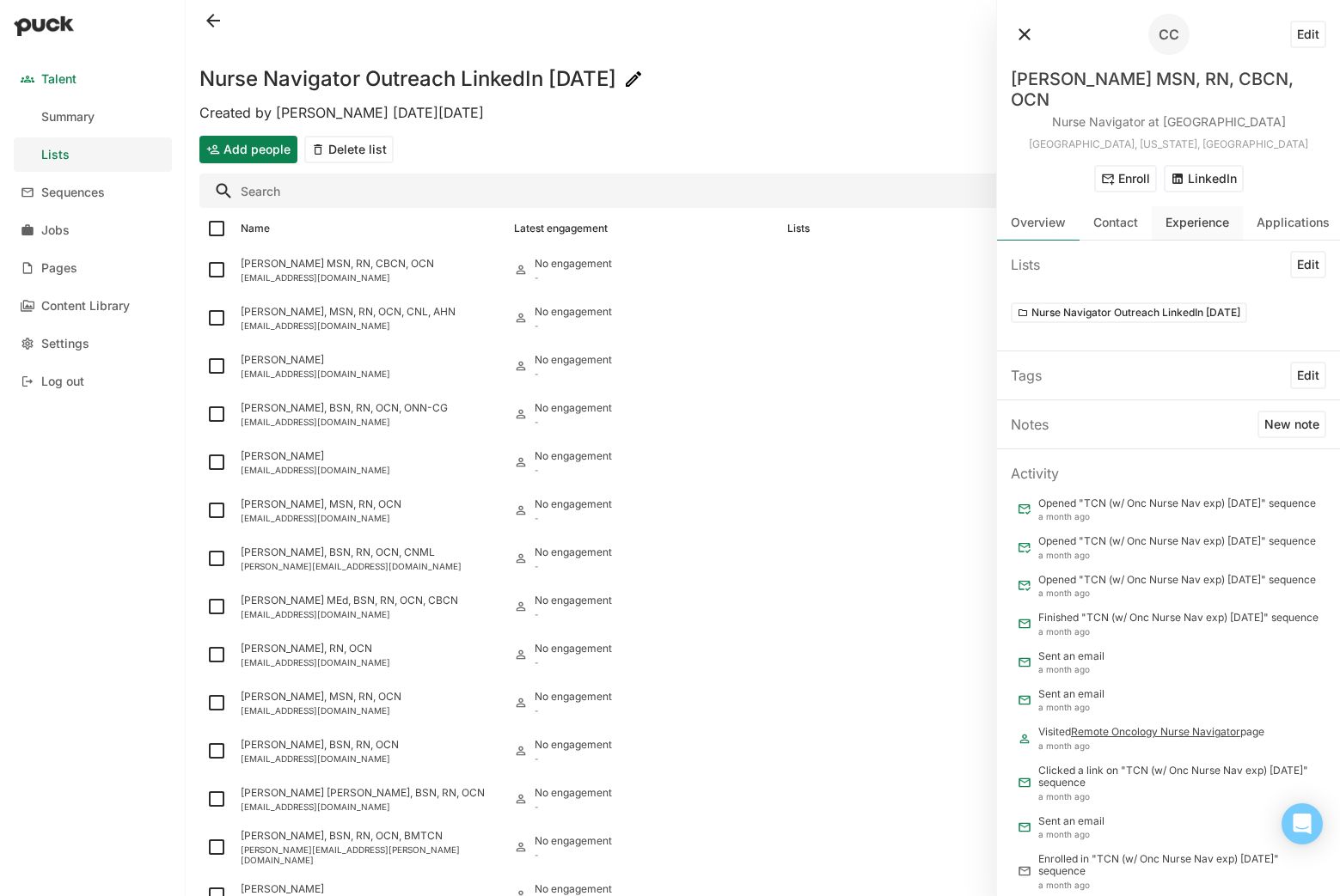click on "Experience" at bounding box center [1197, 222] 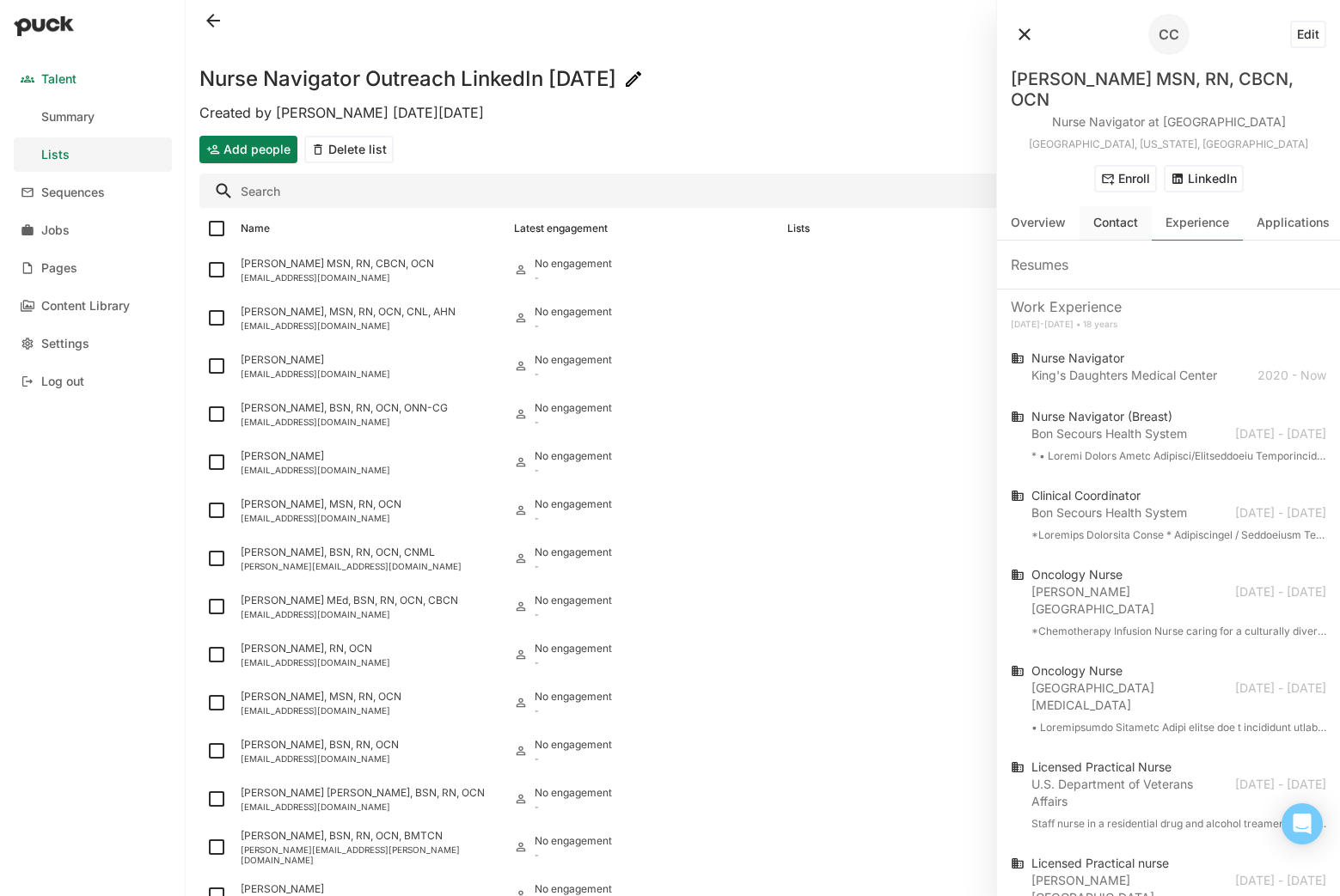 click on "Contact" at bounding box center [1116, 222] 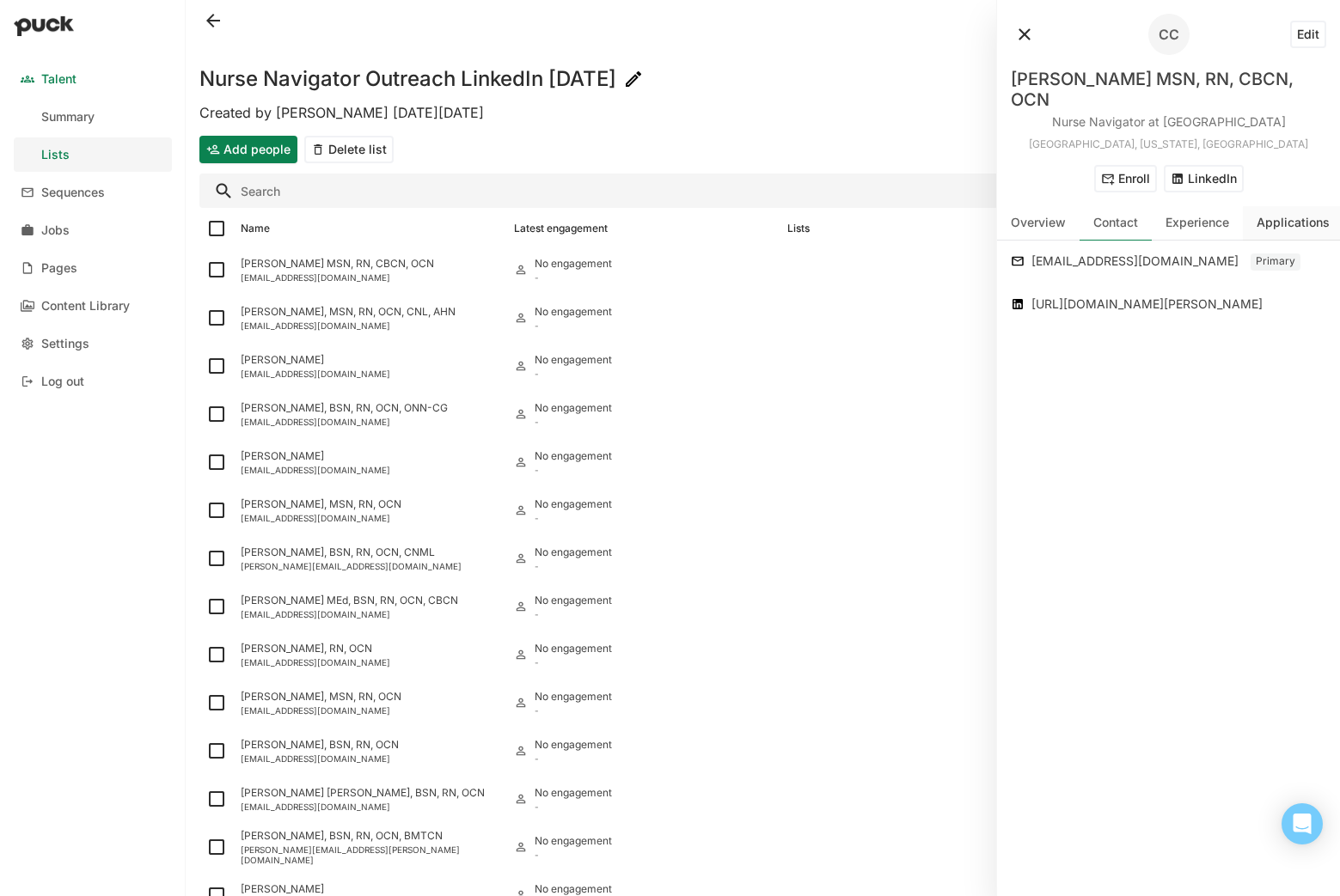 click on "Applications" at bounding box center [1293, 222] 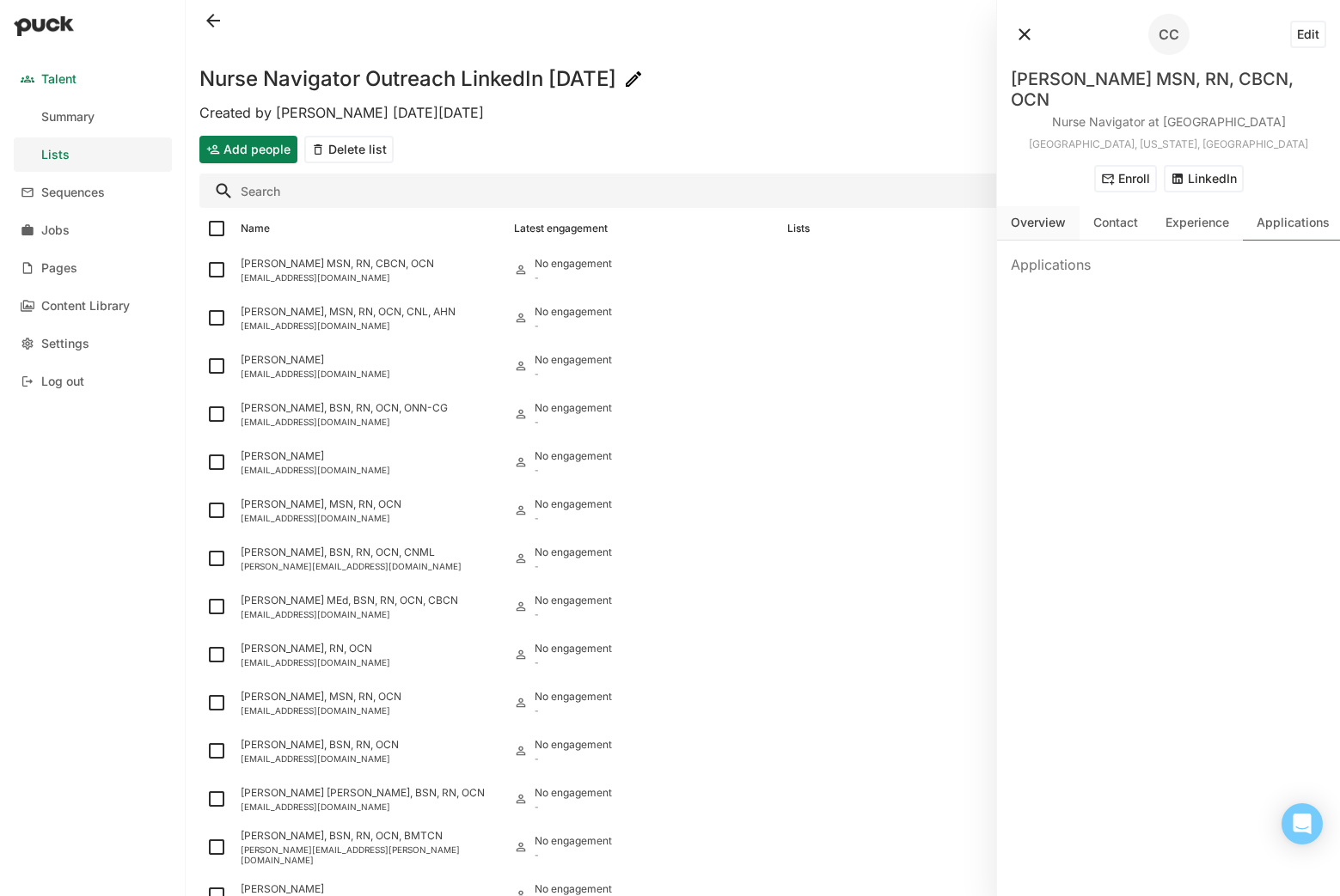 click on "Overview" at bounding box center (1038, 222) 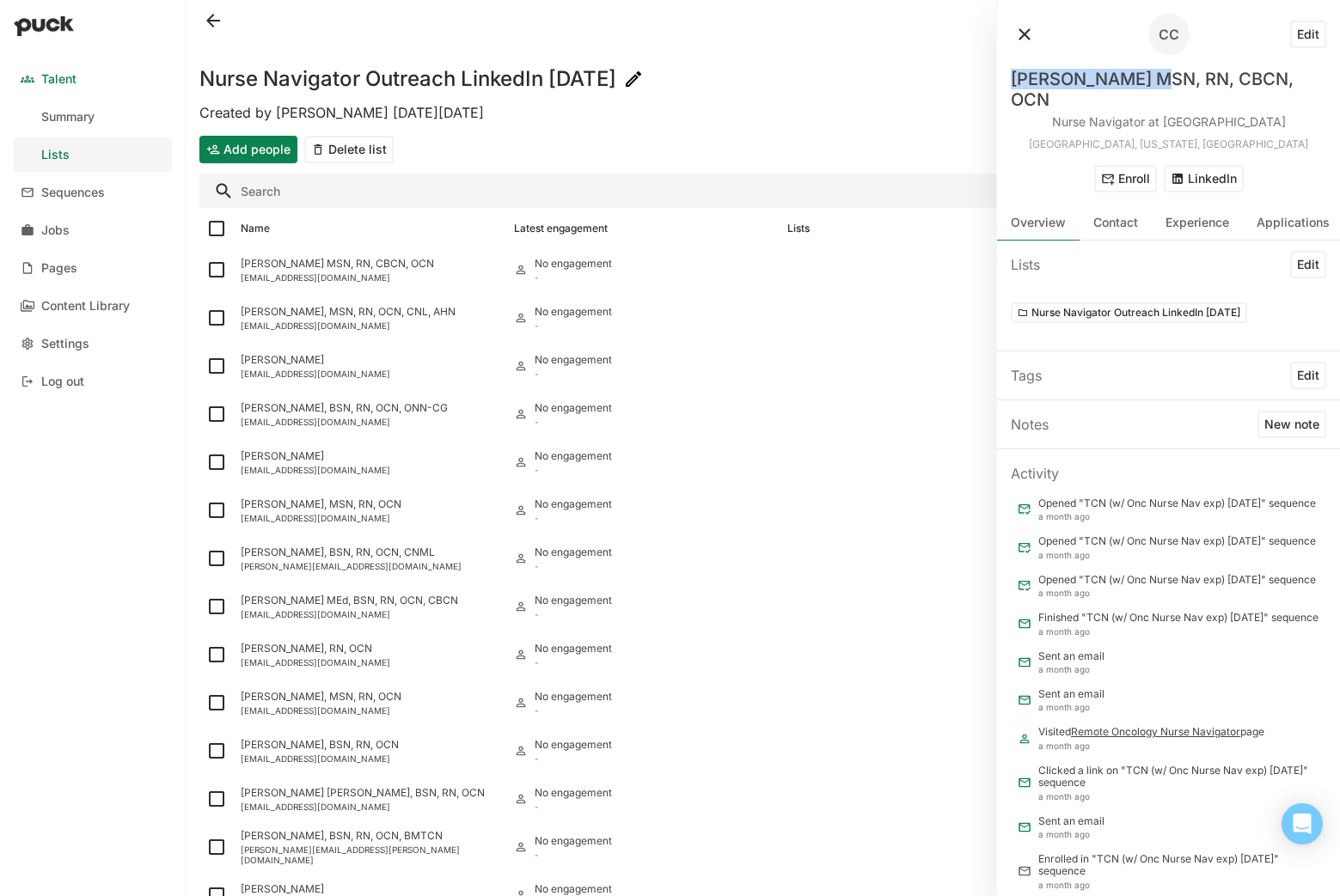 drag, startPoint x: 1015, startPoint y: 78, endPoint x: 1142, endPoint y: 76, distance: 127.01575 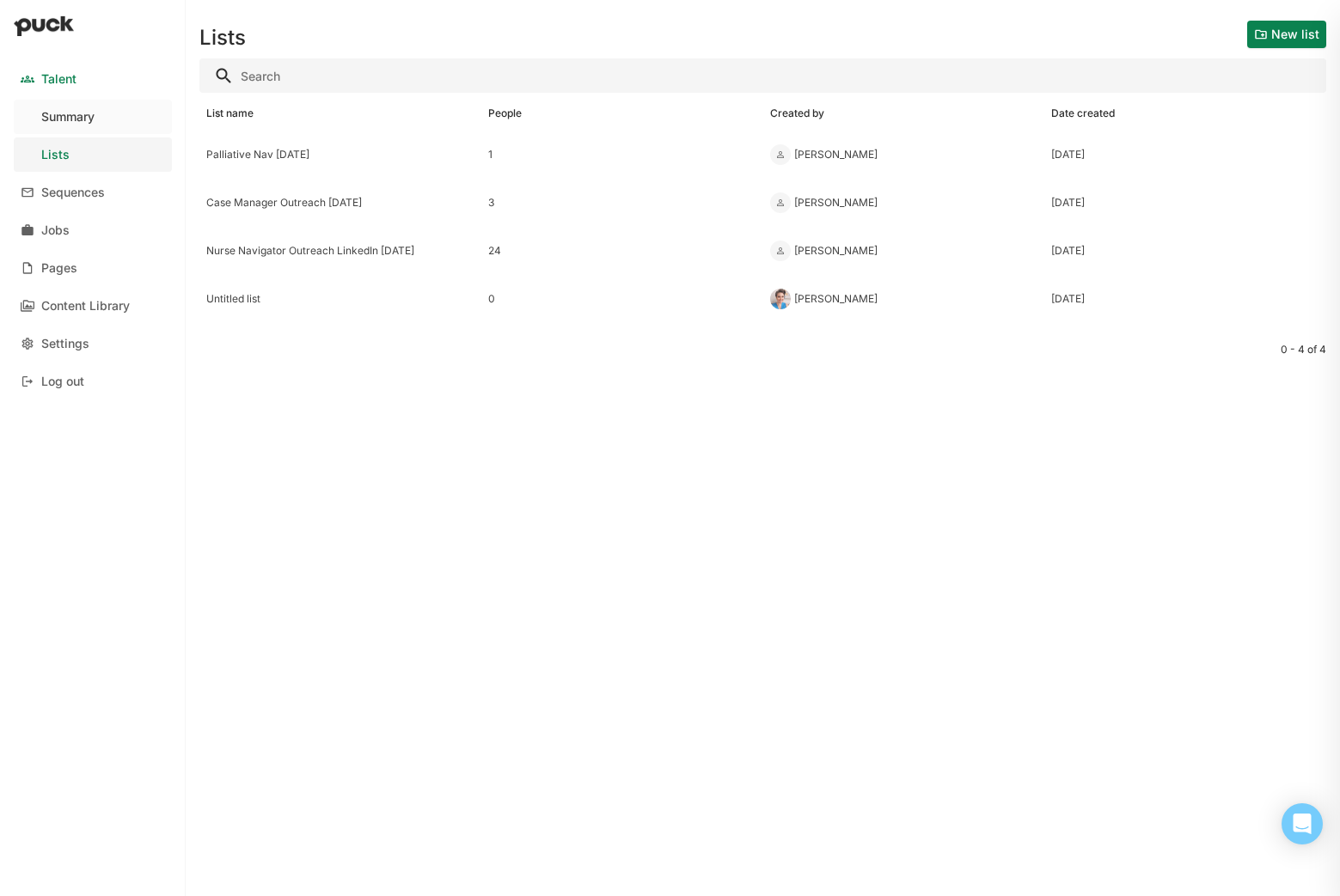 click on "Summary" at bounding box center (68, 117) 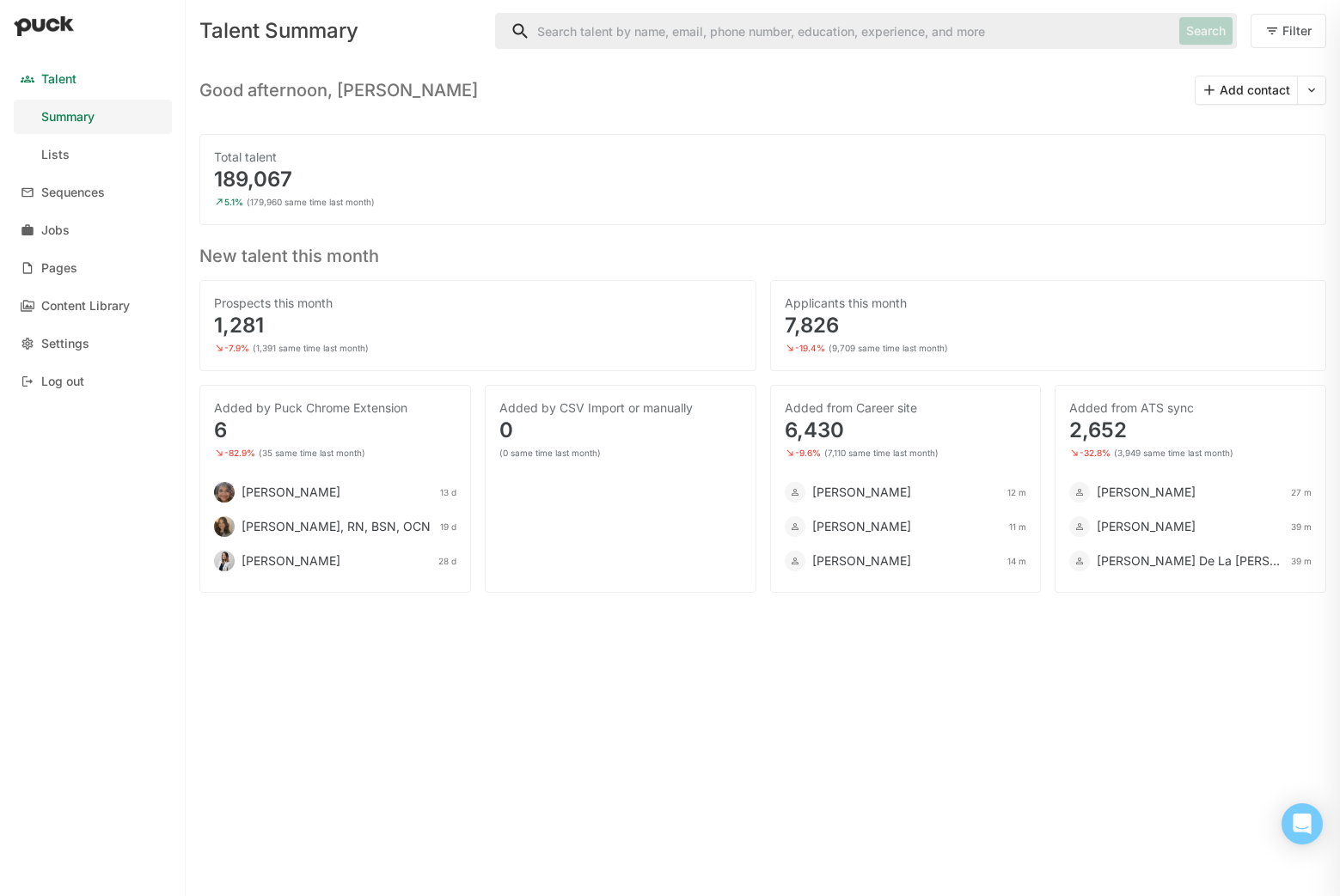 click on "[PERSON_NAME] 11 m" at bounding box center (906, 527) 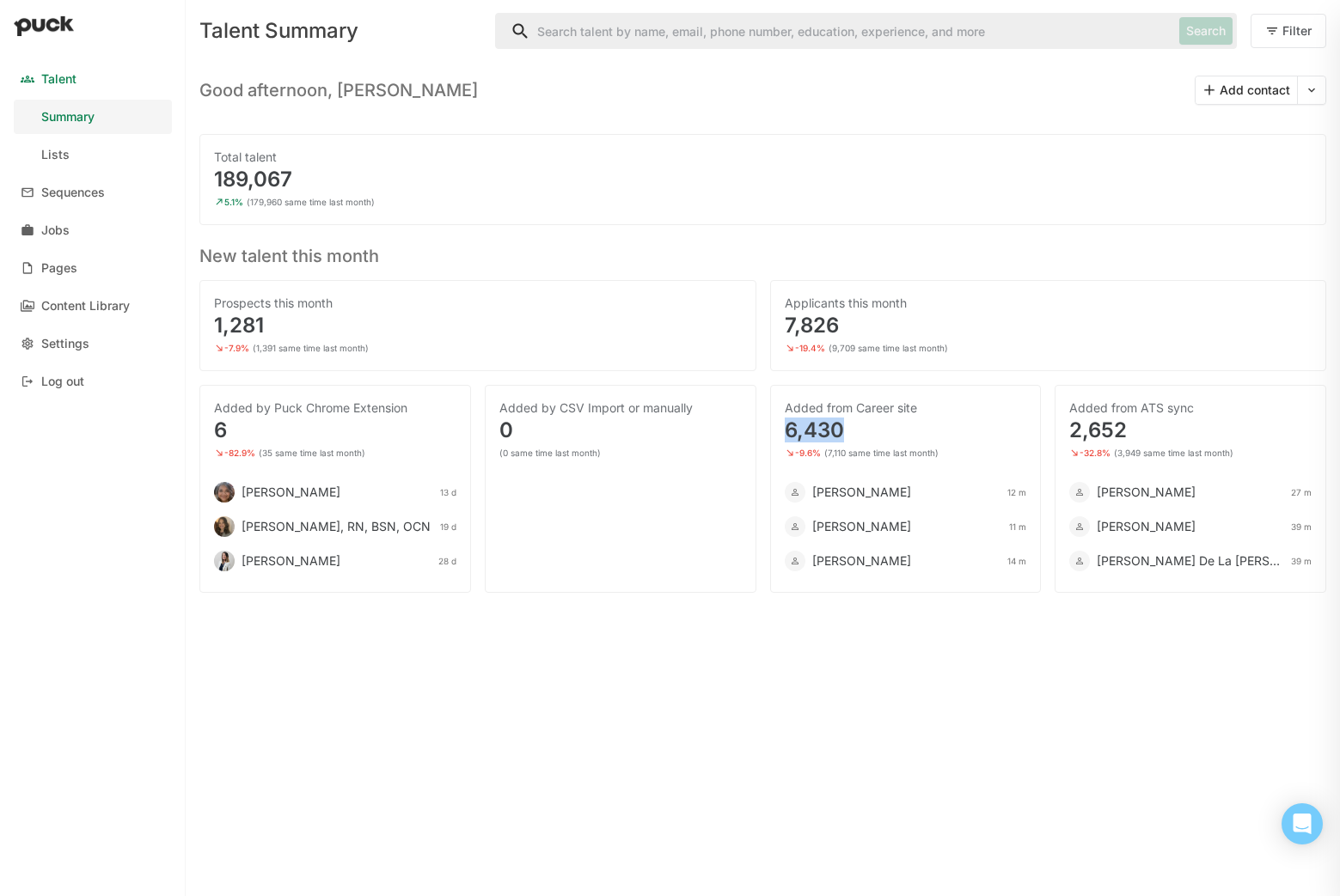 click on "6,430" at bounding box center (906, 430) 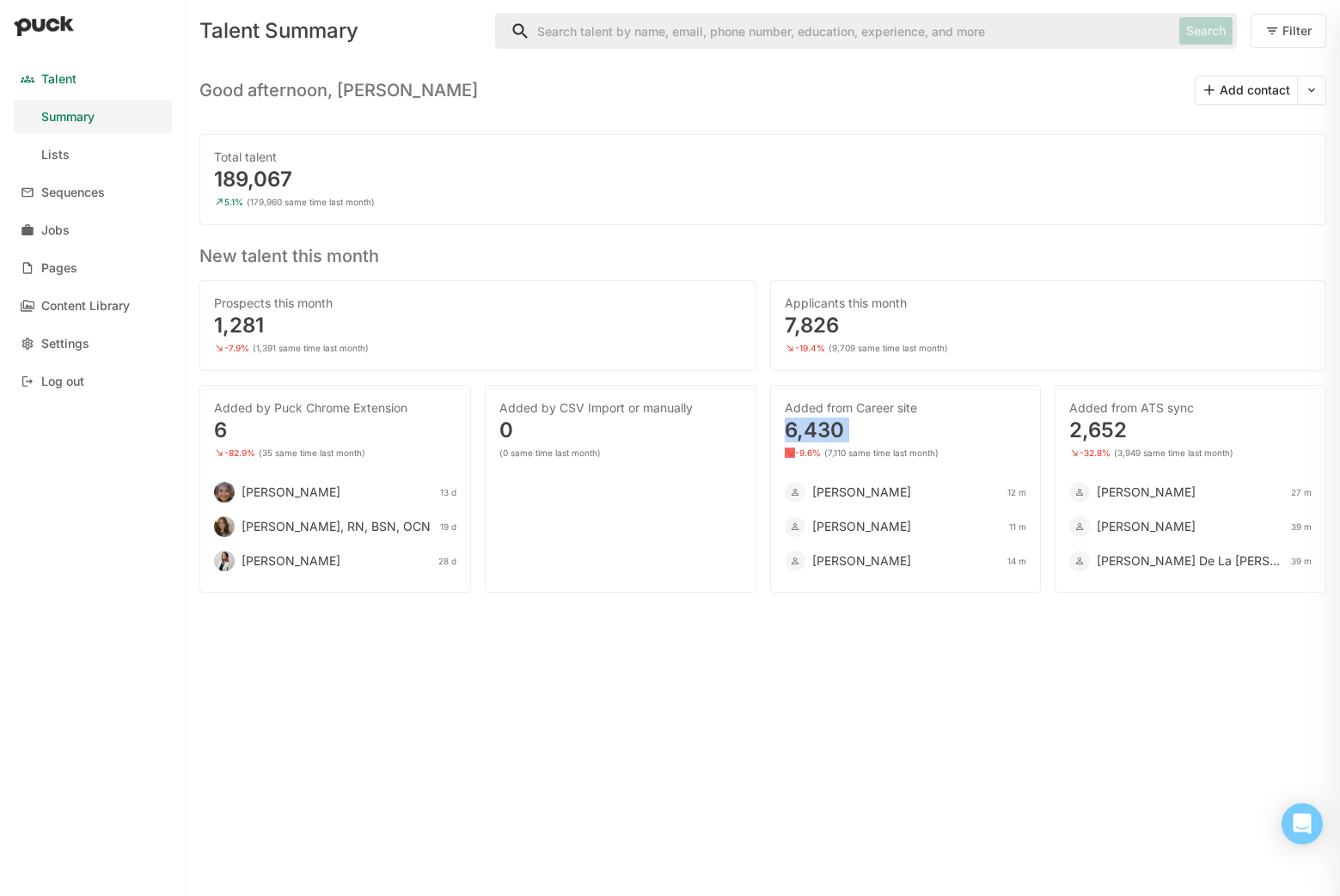 click on "6,430" at bounding box center (906, 430) 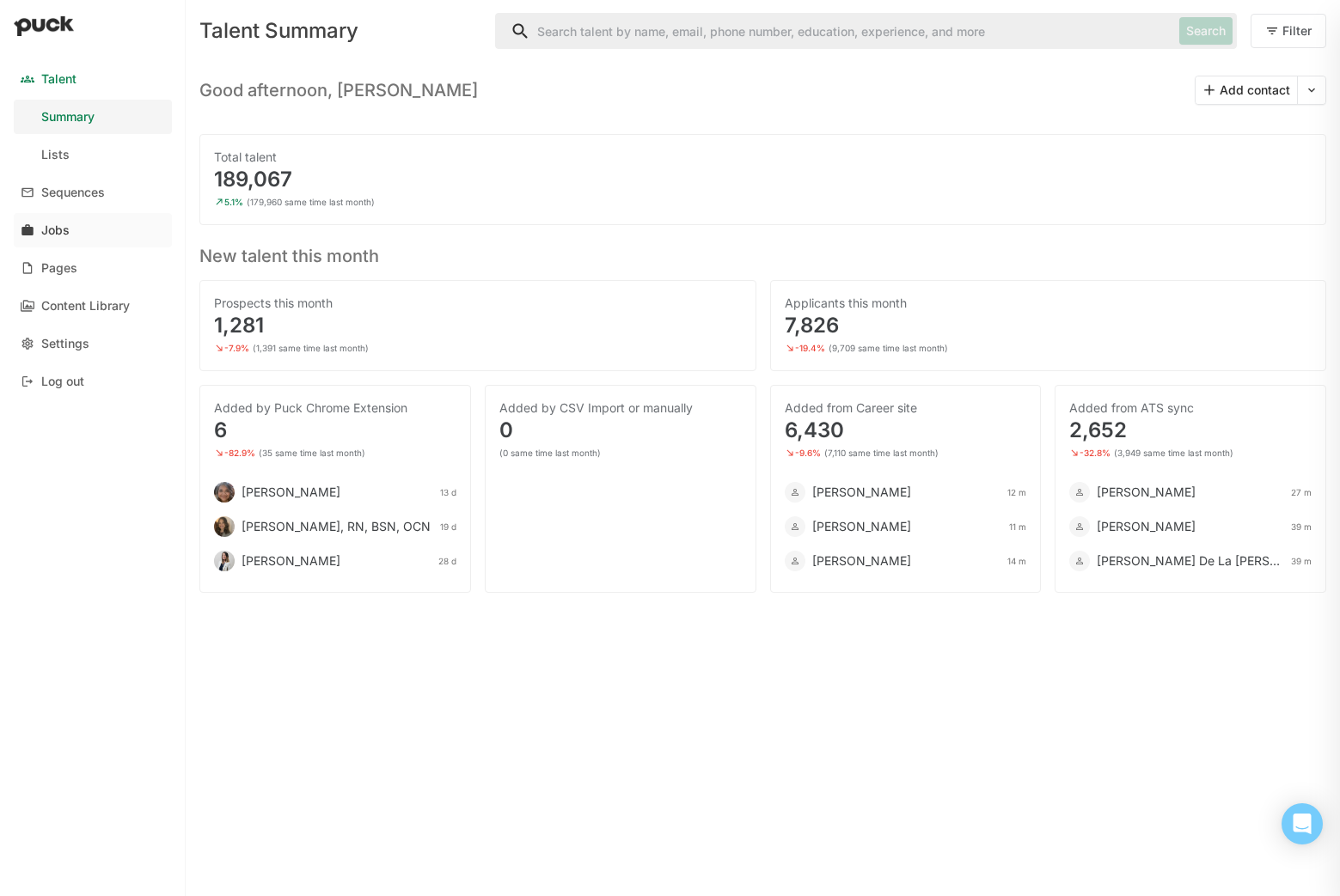click on "Jobs" at bounding box center (93, 230) 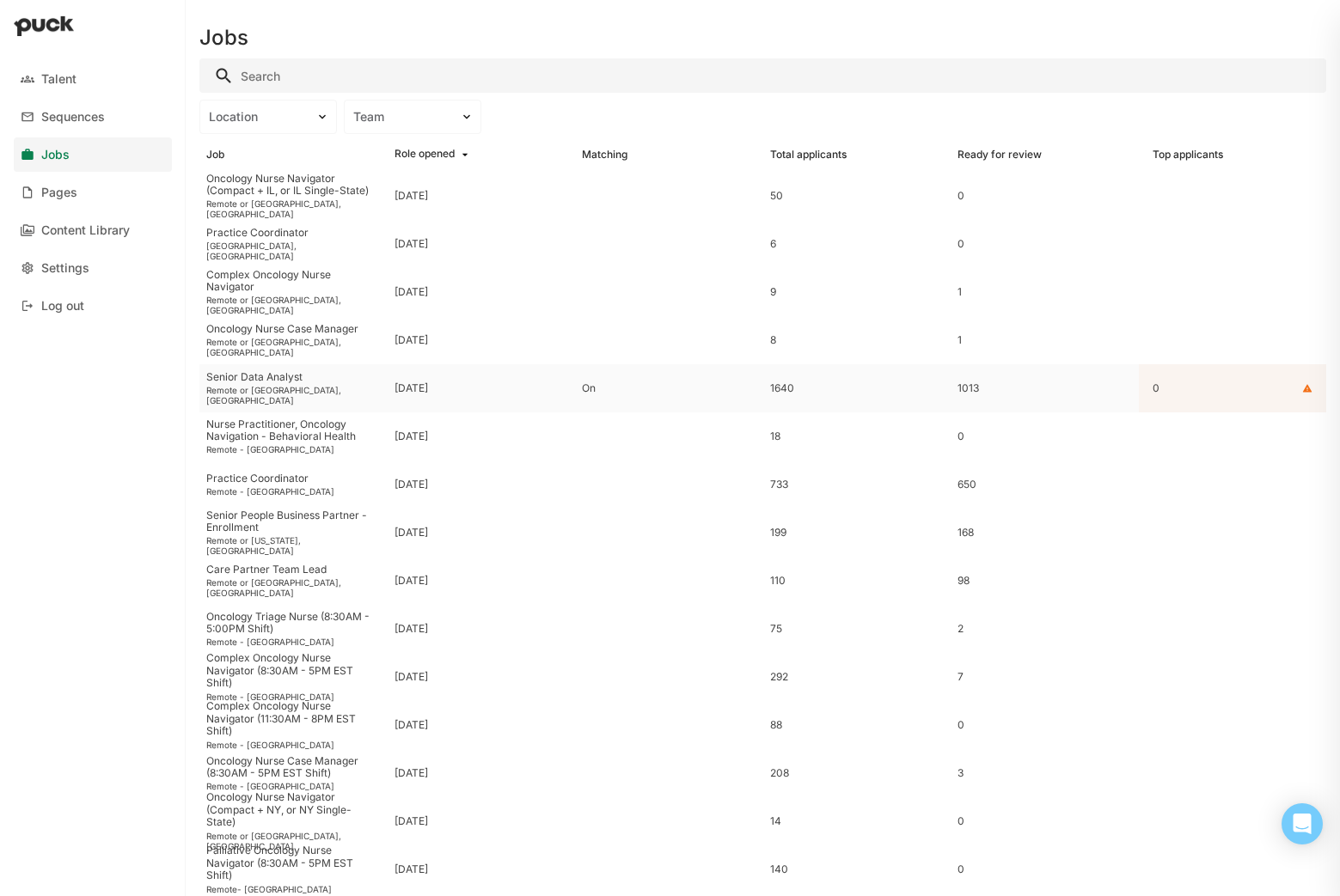 click on "Senior Data Analyst" at bounding box center [293, 377] 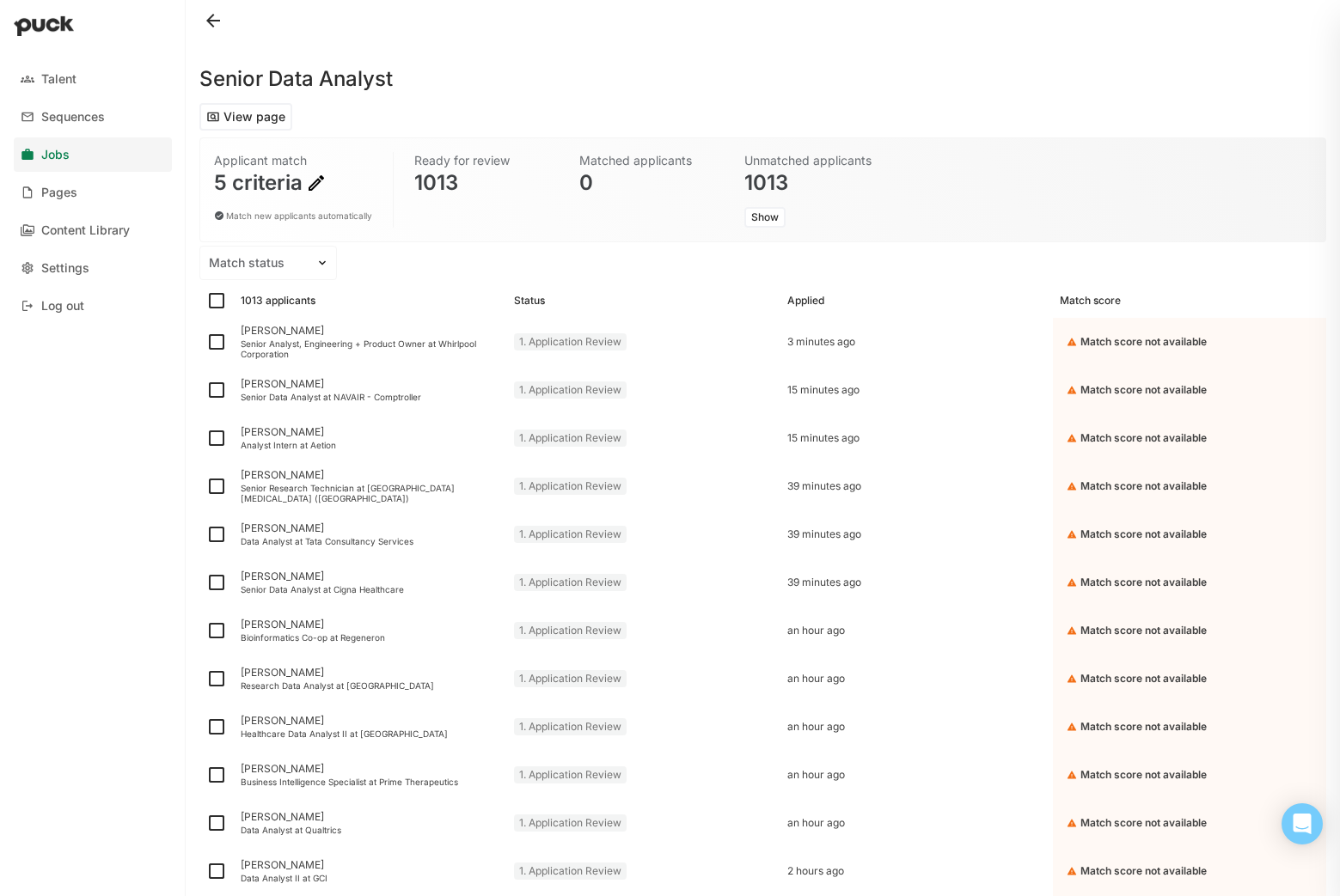 click at bounding box center (316, 183) 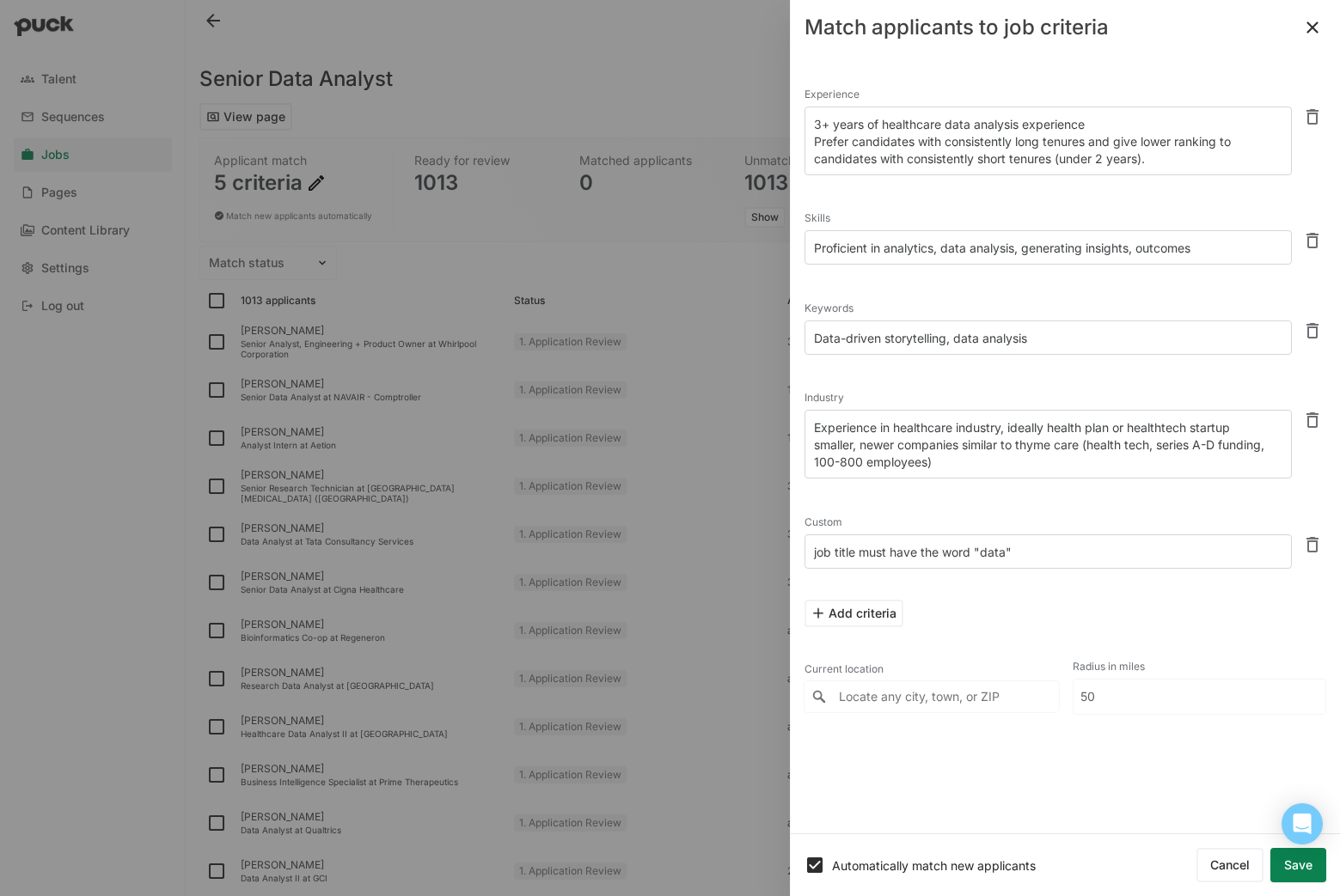 click on "Cancel" at bounding box center (1230, 865) 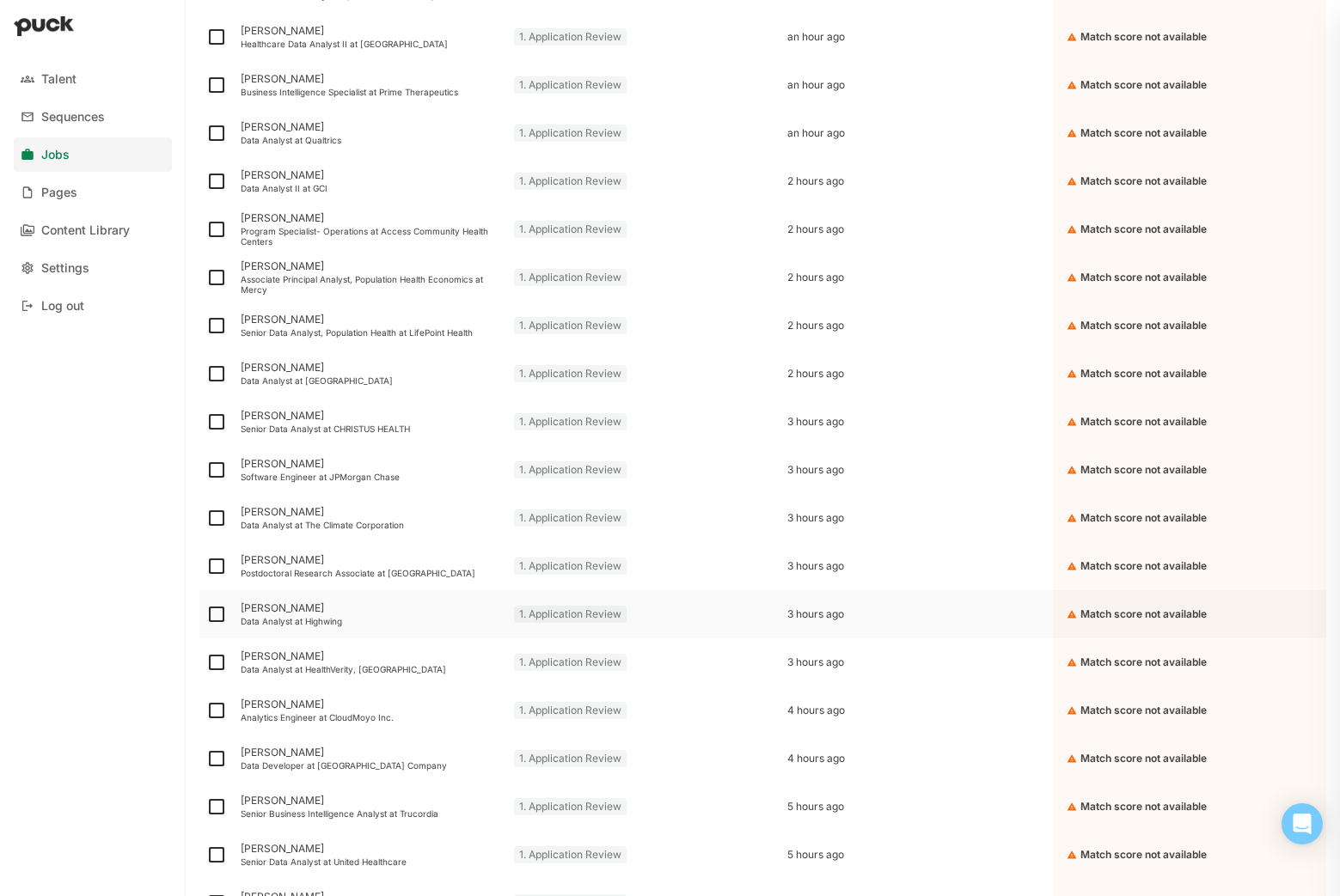 scroll, scrollTop: 745, scrollLeft: 0, axis: vertical 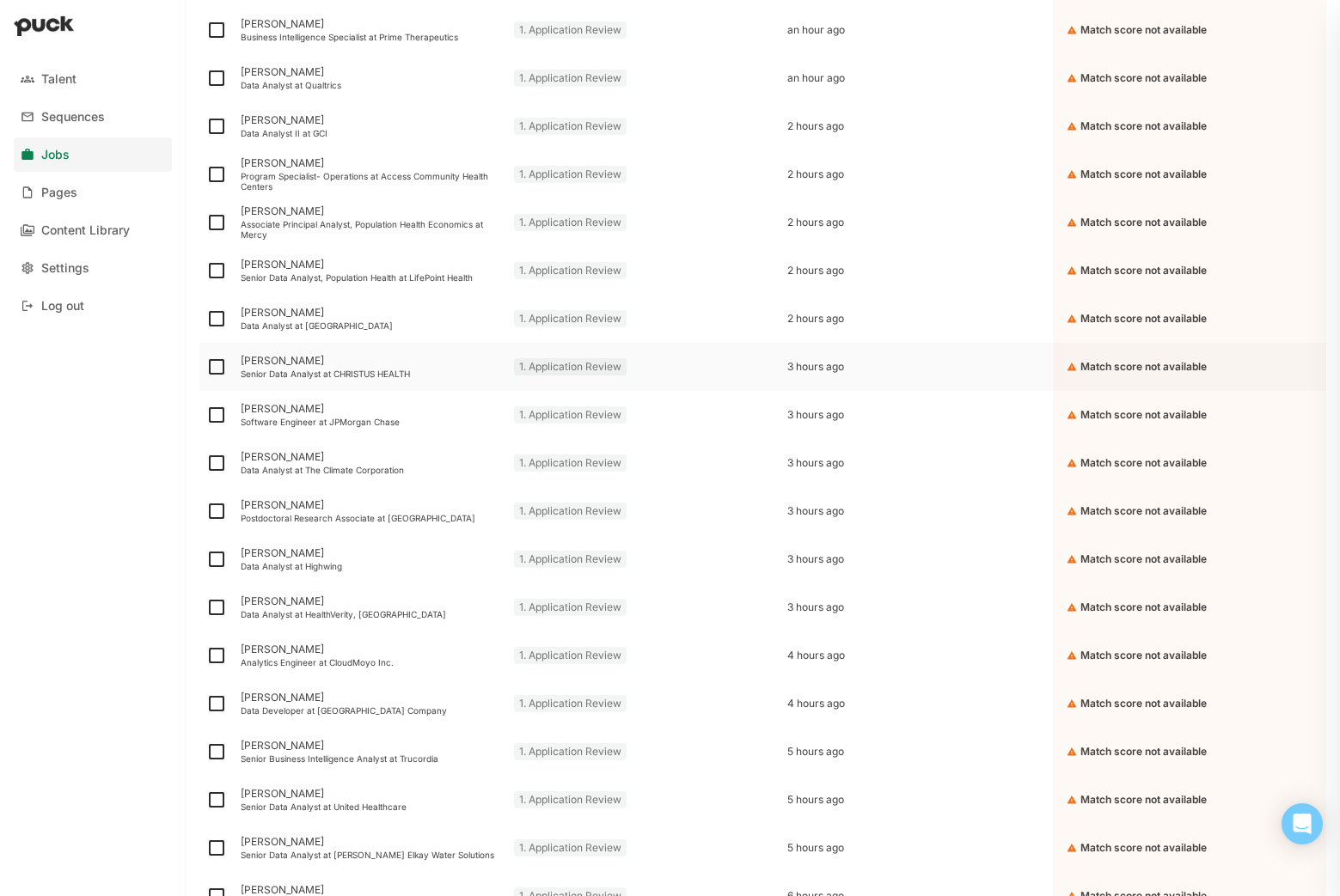 click at bounding box center [1072, 367] 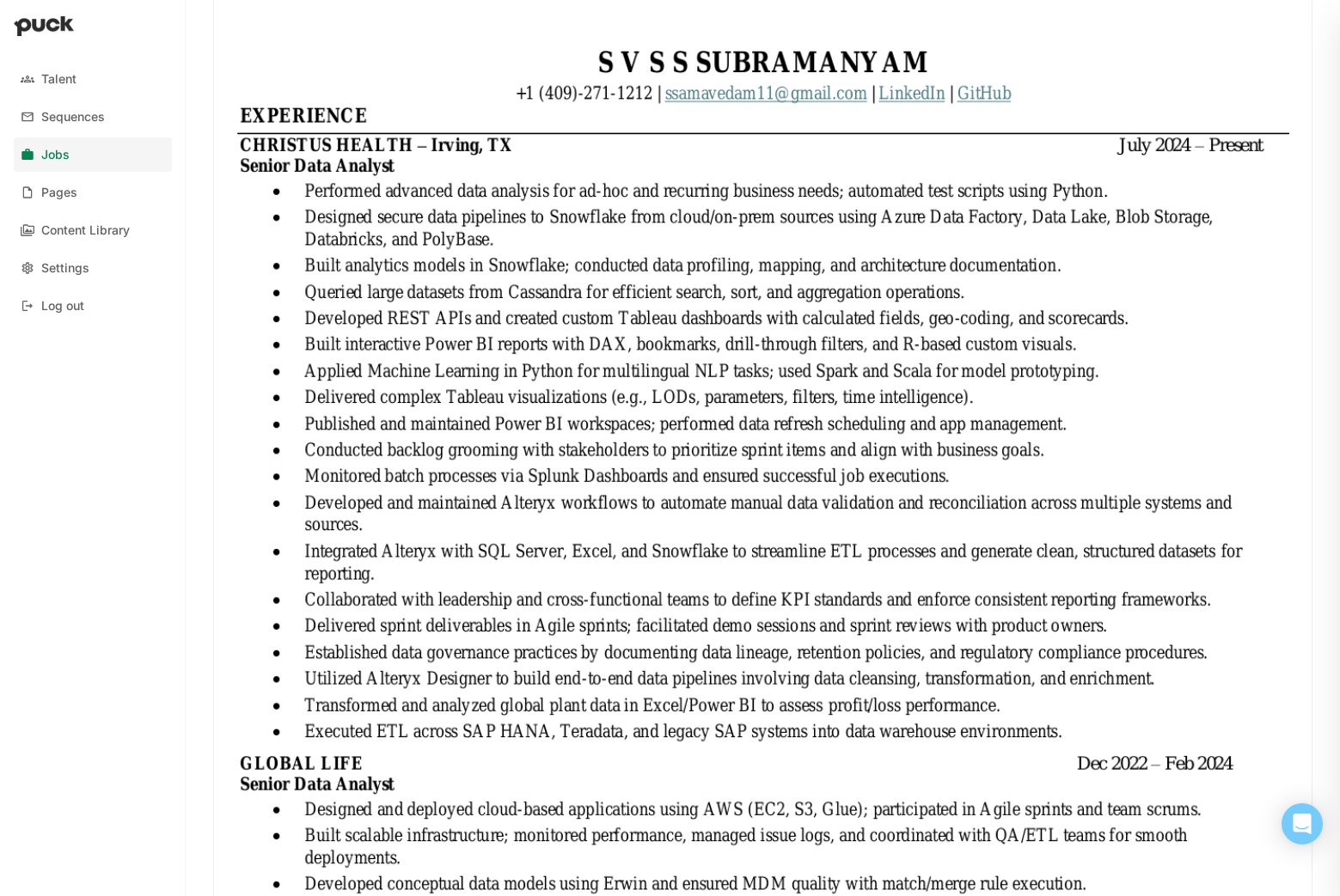 scroll, scrollTop: 0, scrollLeft: 0, axis: both 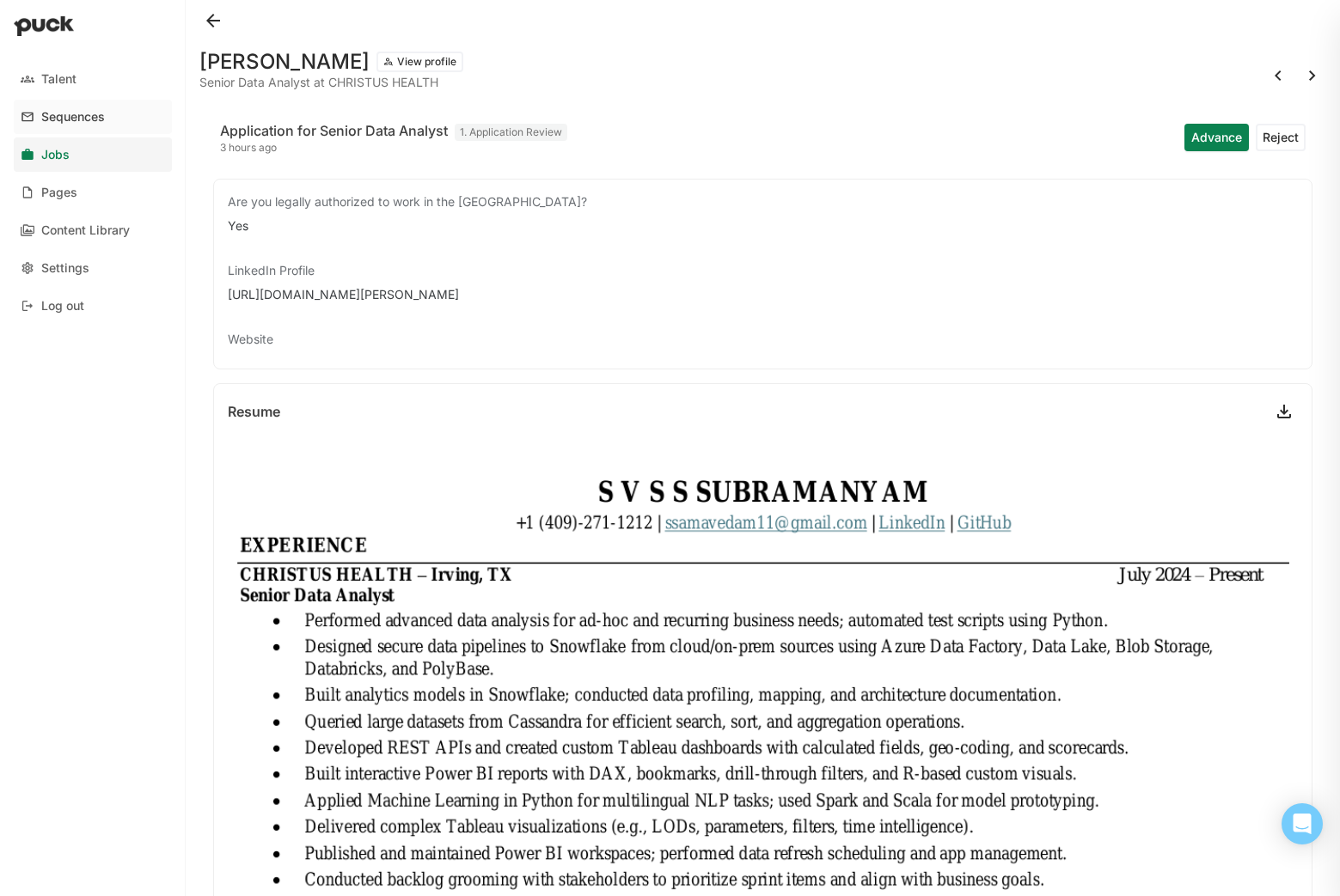 click on "Sequences" at bounding box center (73, 117) 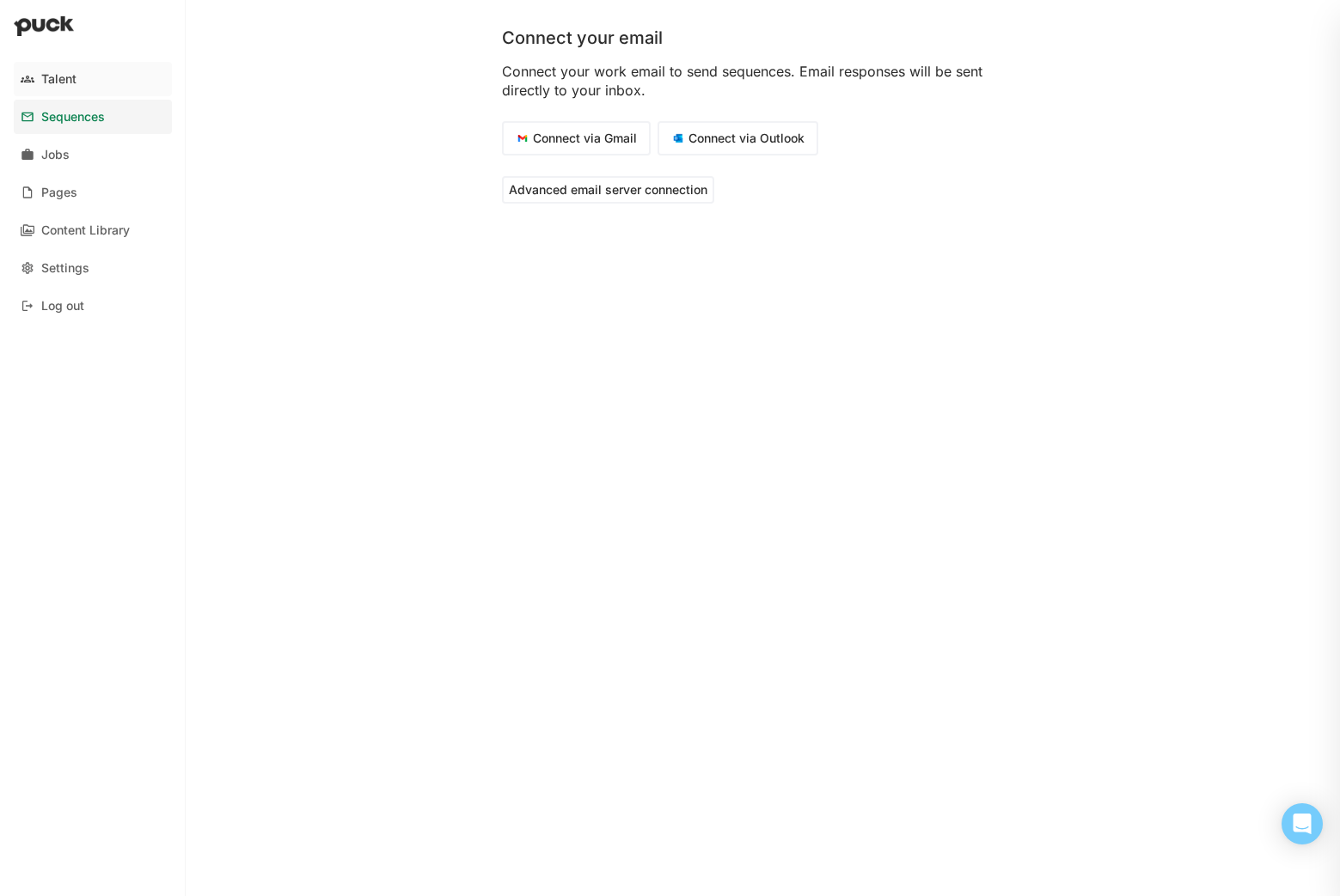 click on "Talent" at bounding box center (93, 79) 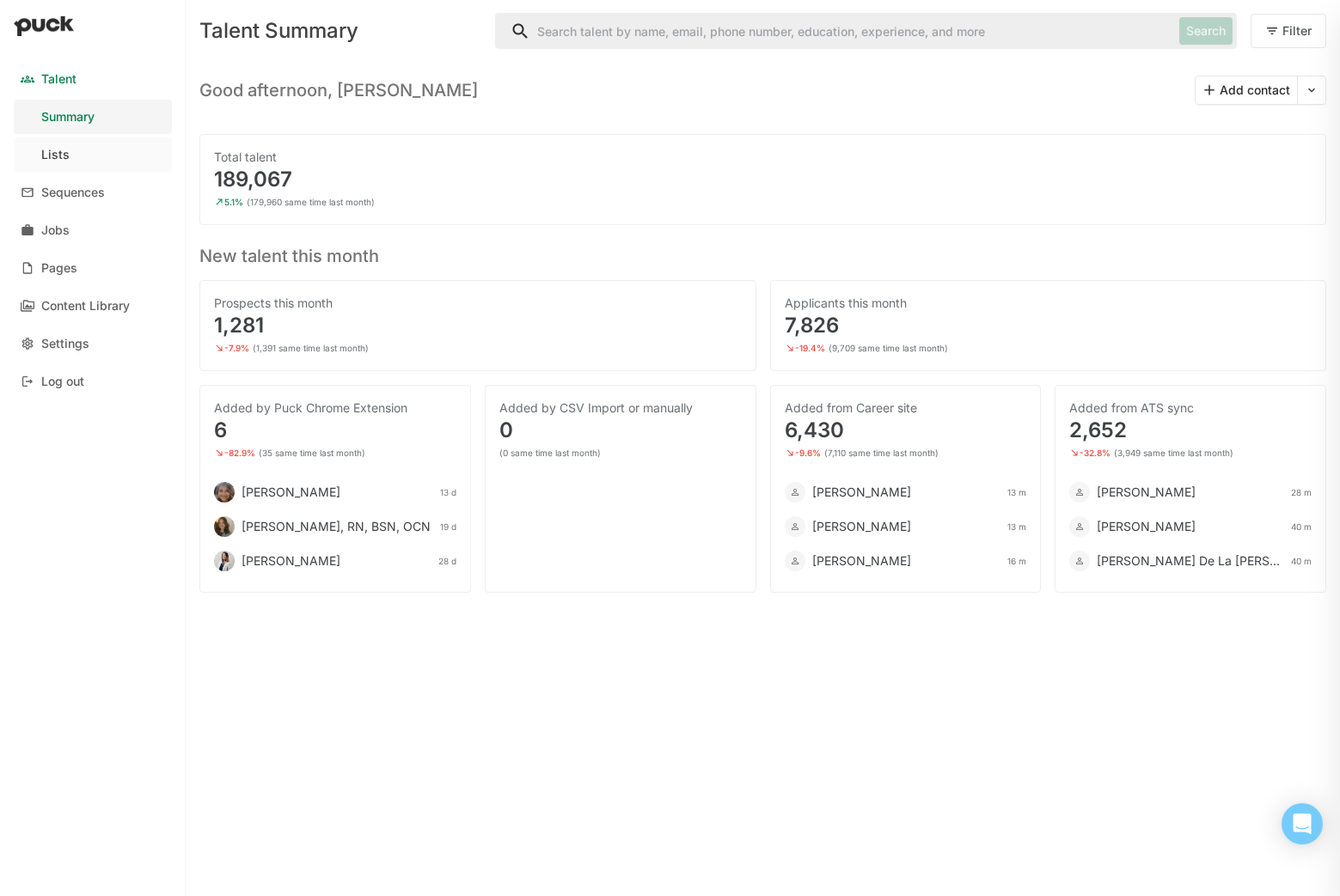 click on "Lists" at bounding box center (93, 155) 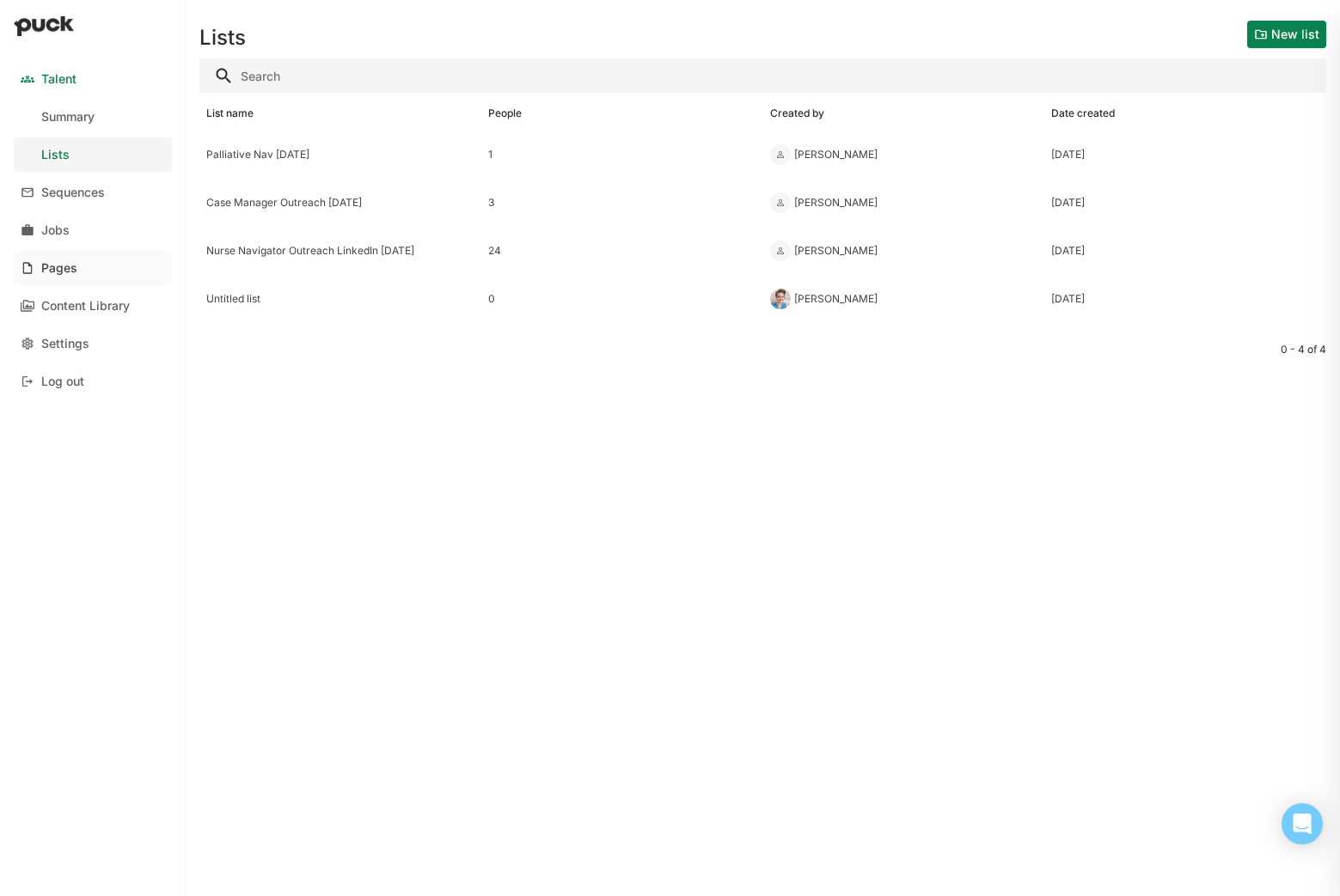 click on "Pages" at bounding box center (93, 268) 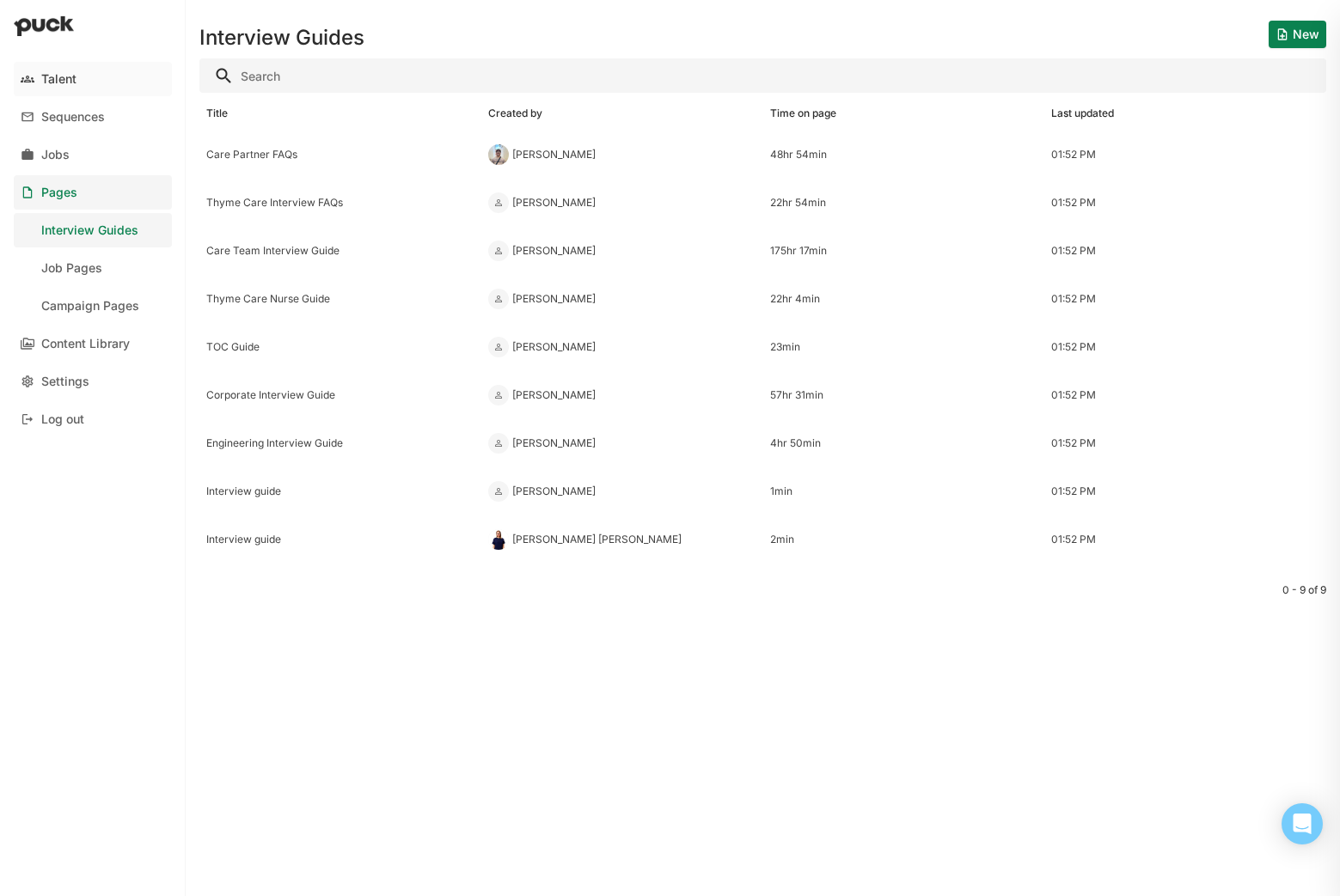 click on "Talent" at bounding box center [58, 79] 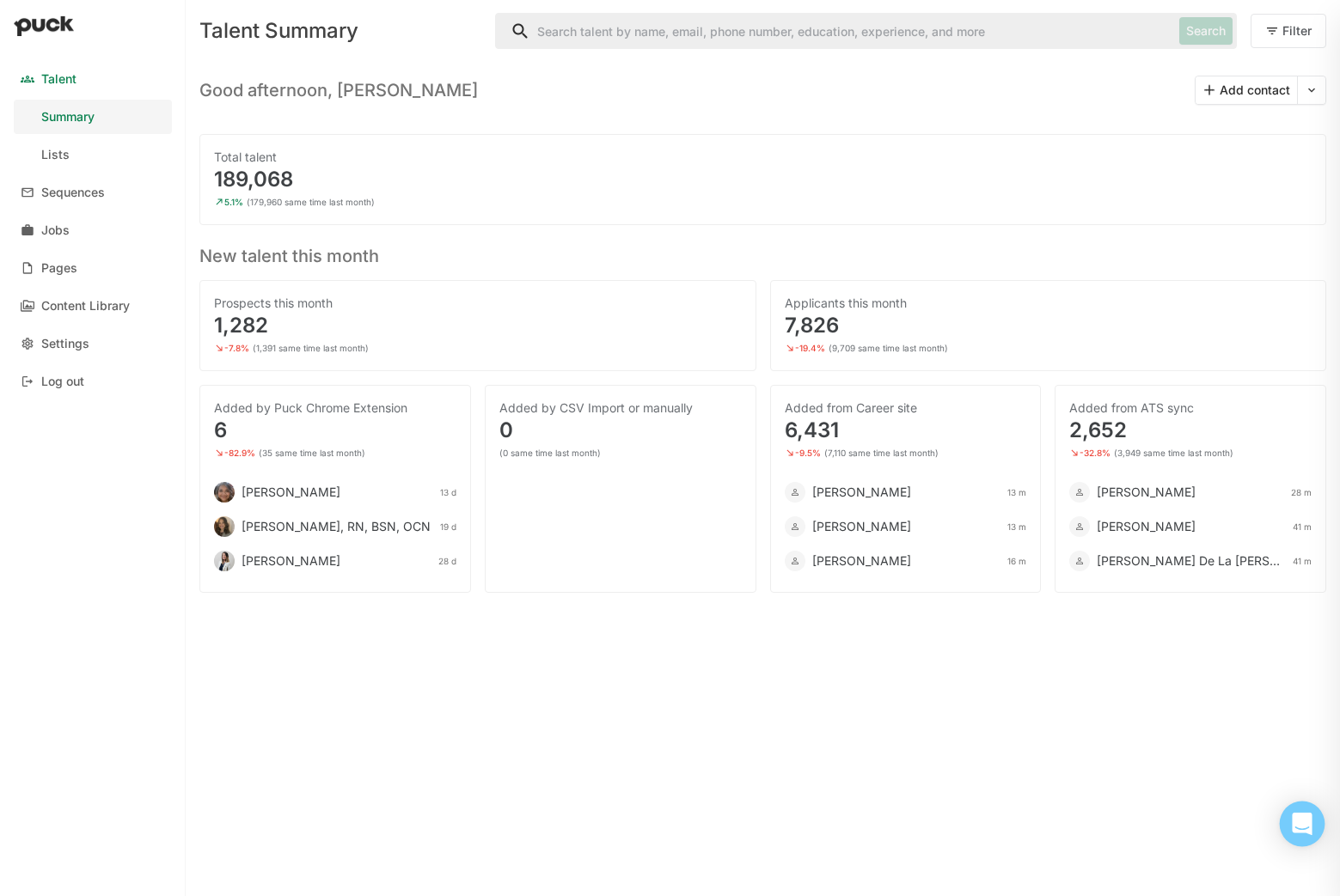 click 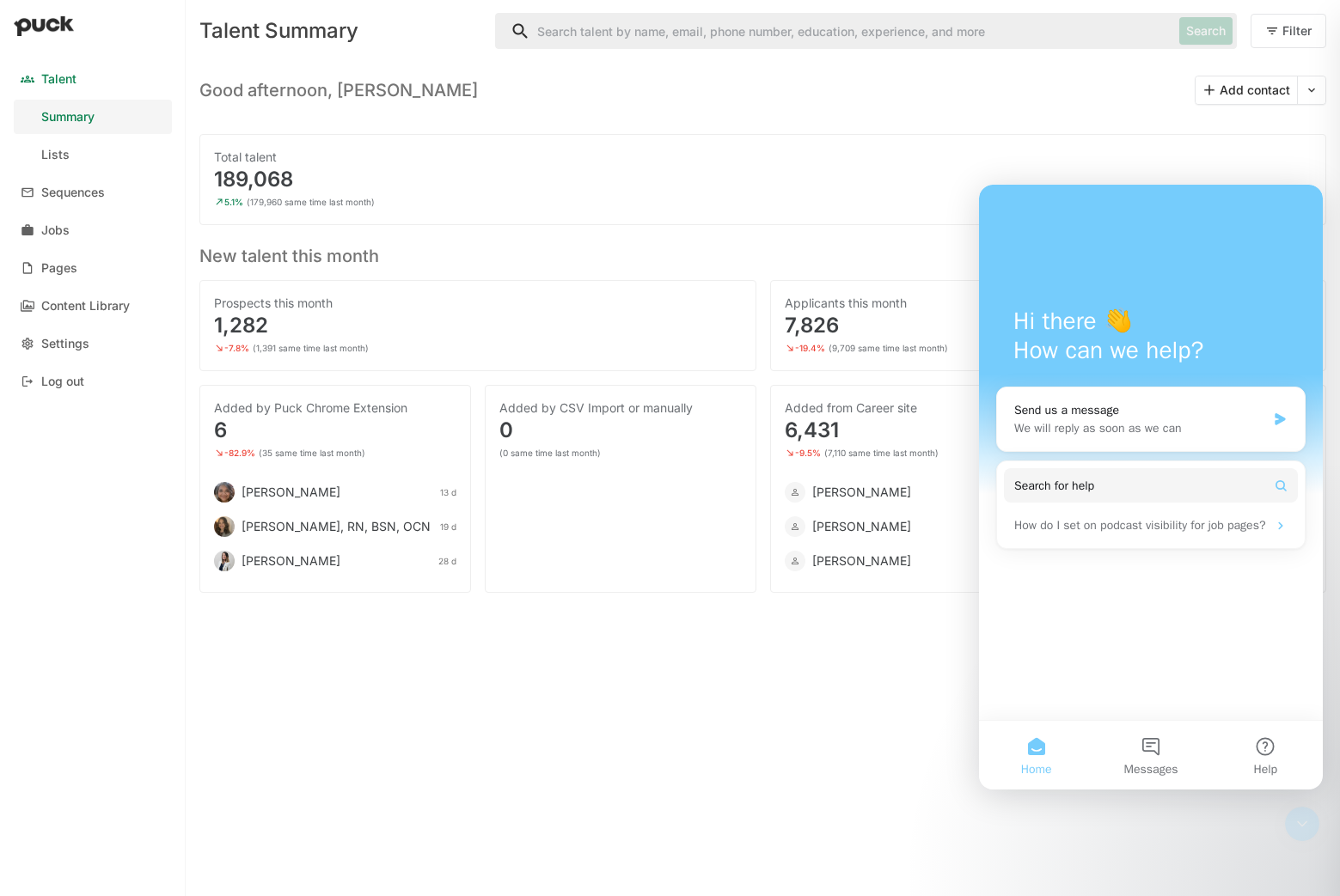 scroll, scrollTop: 0, scrollLeft: 0, axis: both 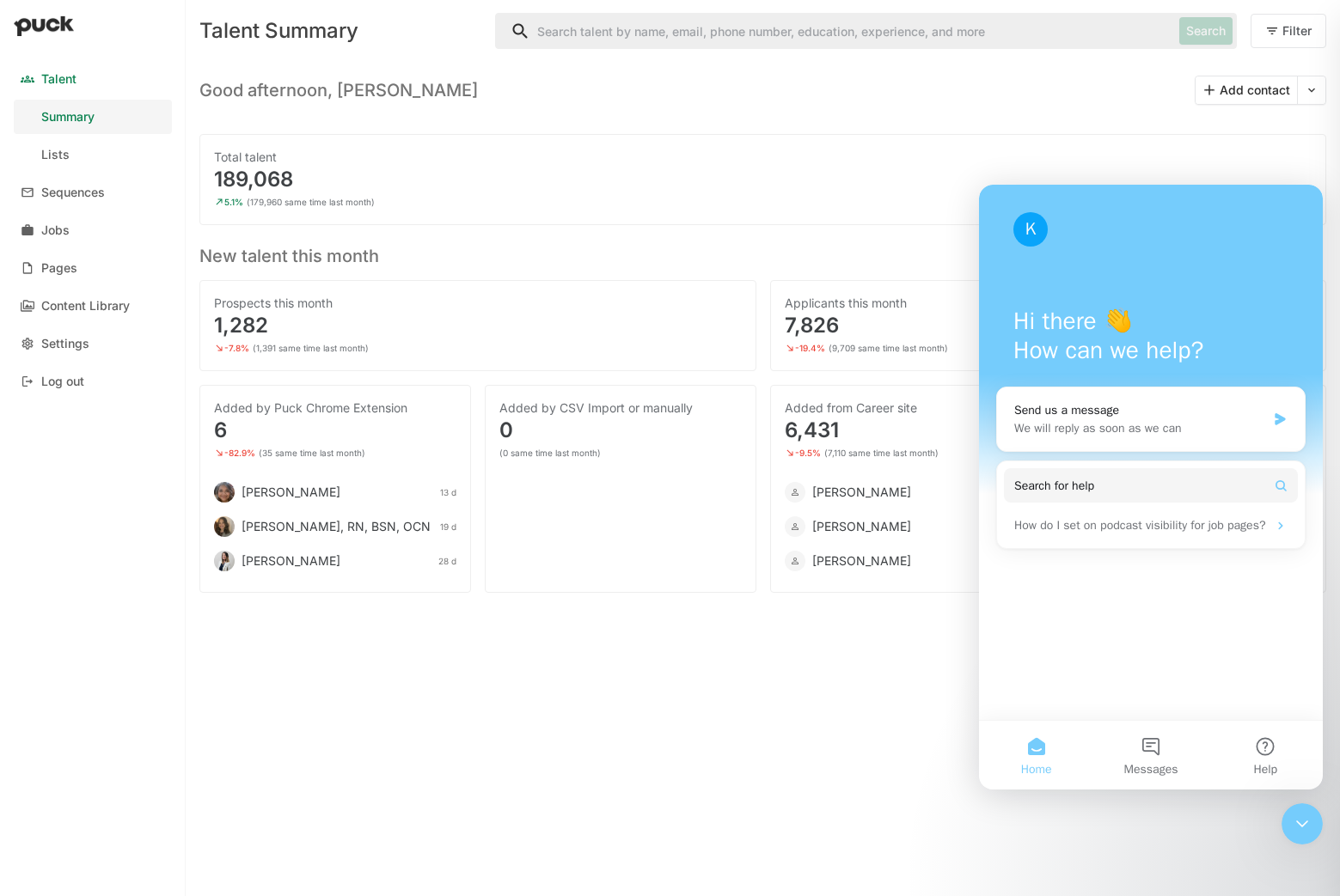 click 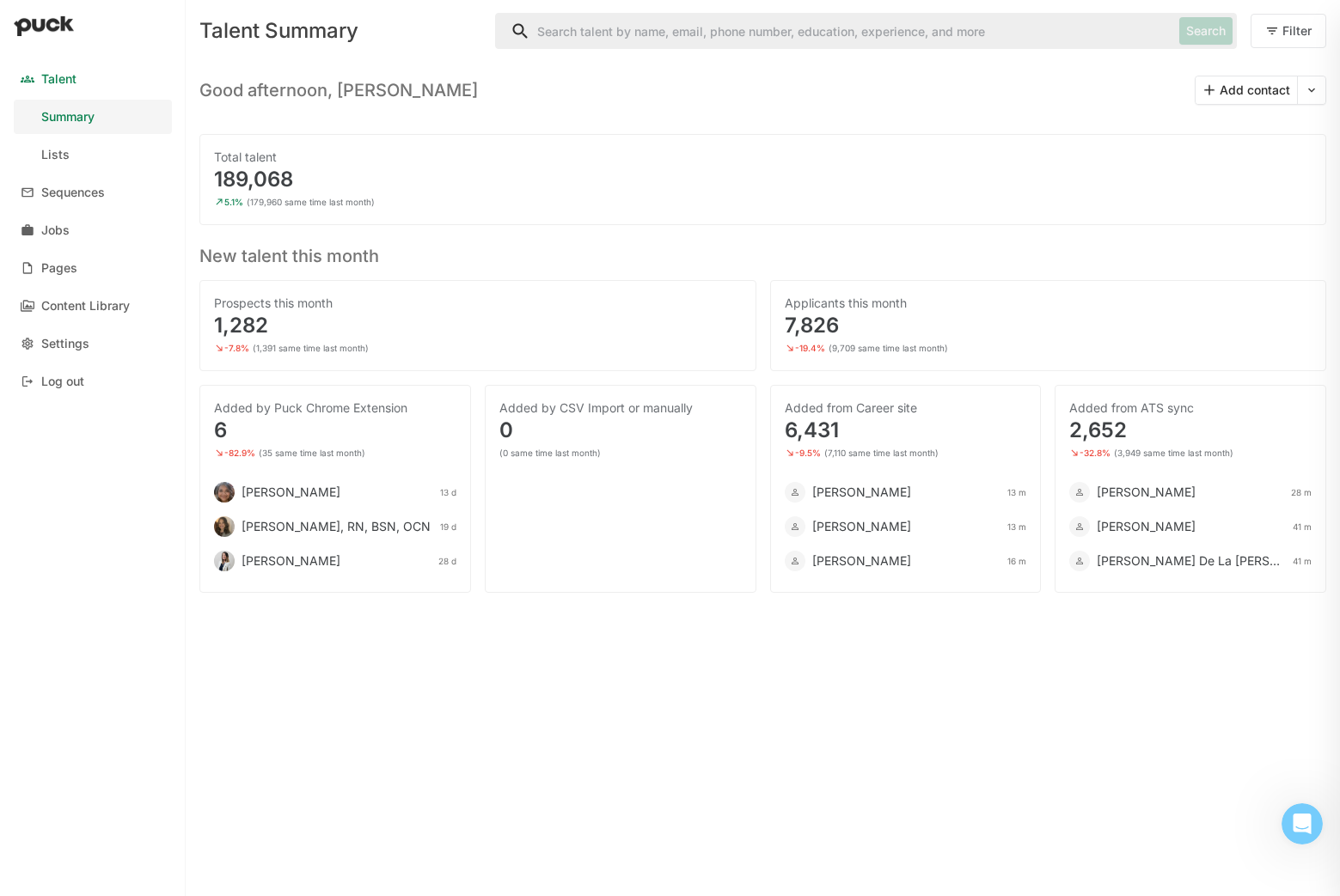 scroll, scrollTop: 0, scrollLeft: 0, axis: both 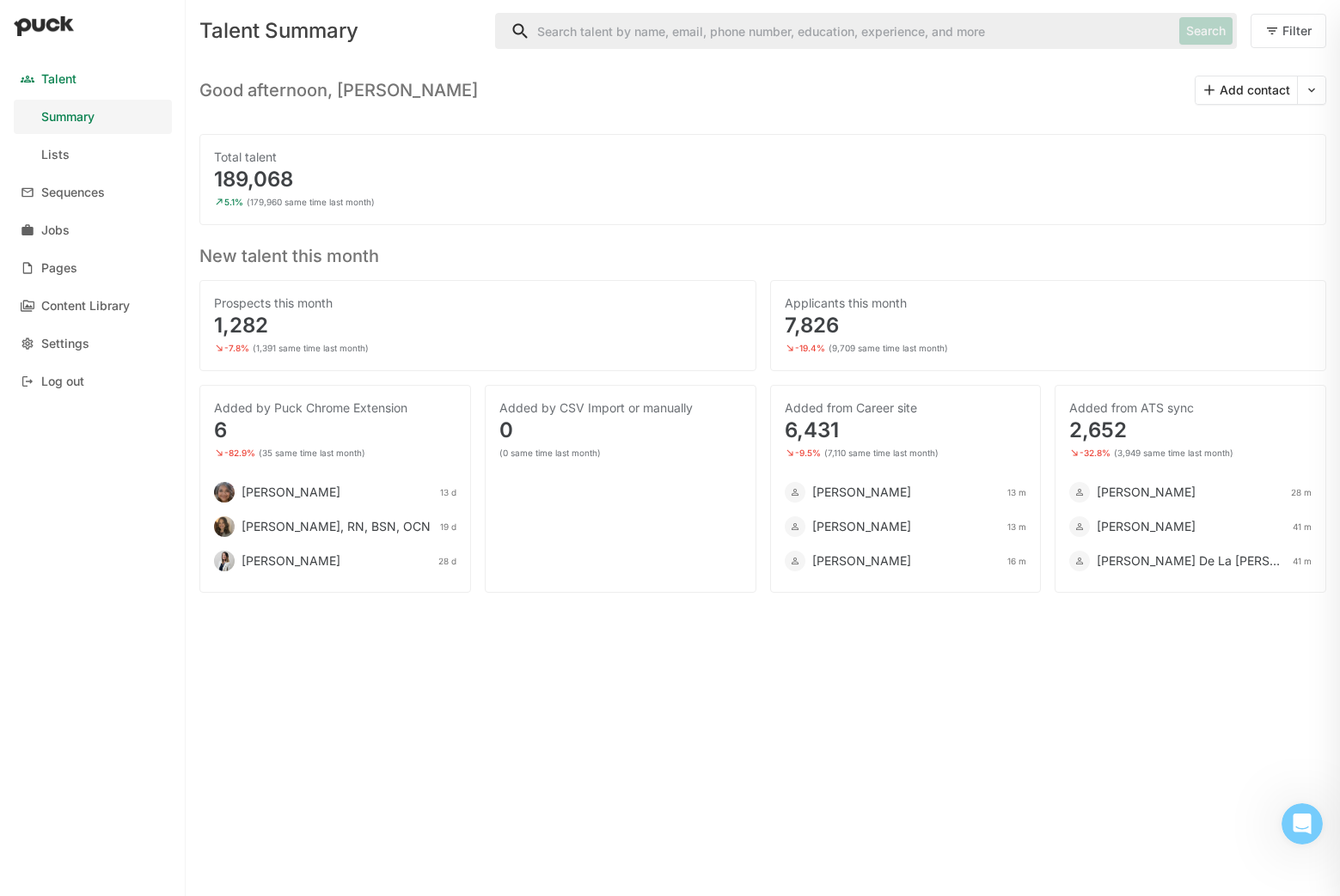 click at bounding box center [834, 31] 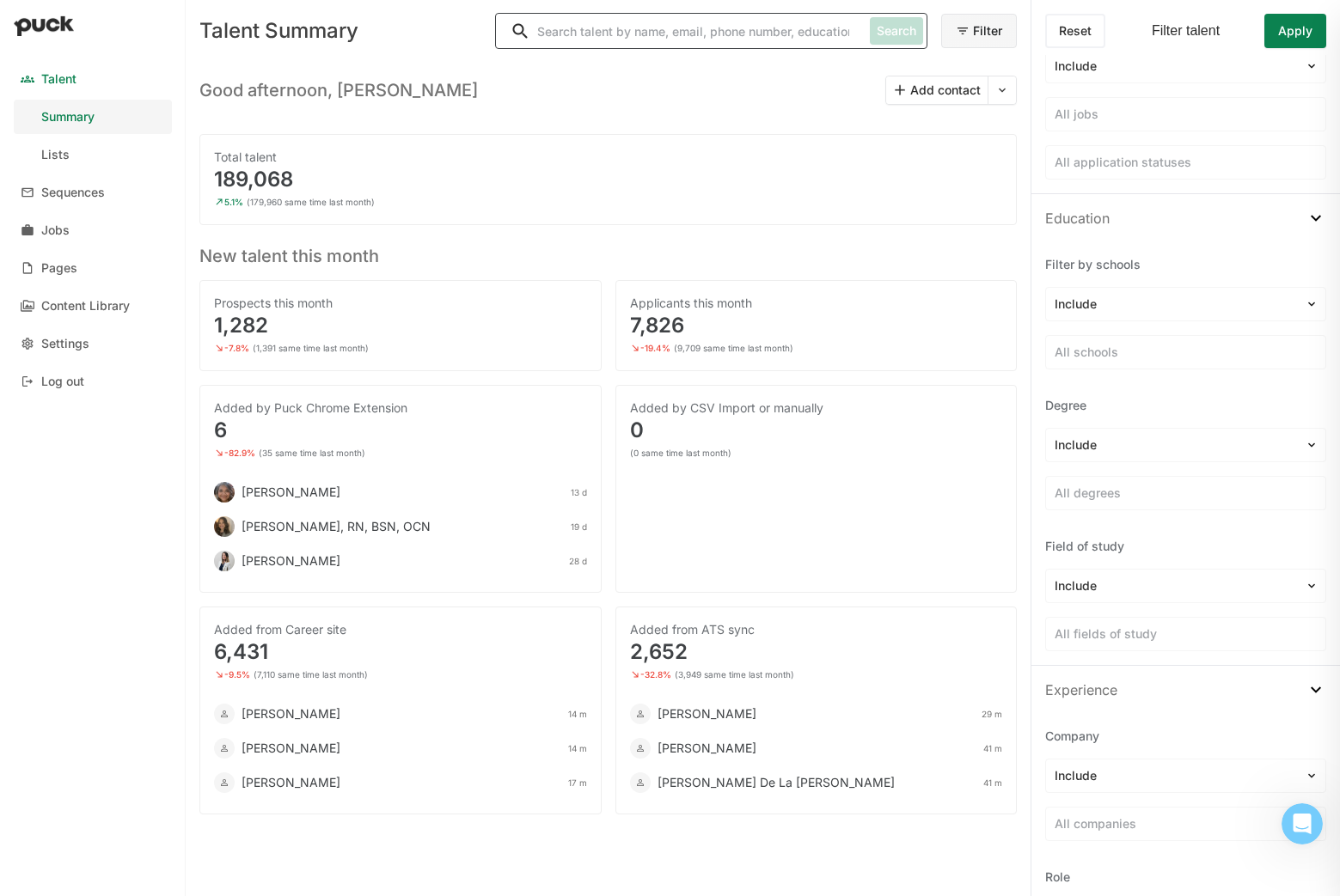 scroll, scrollTop: 0, scrollLeft: 0, axis: both 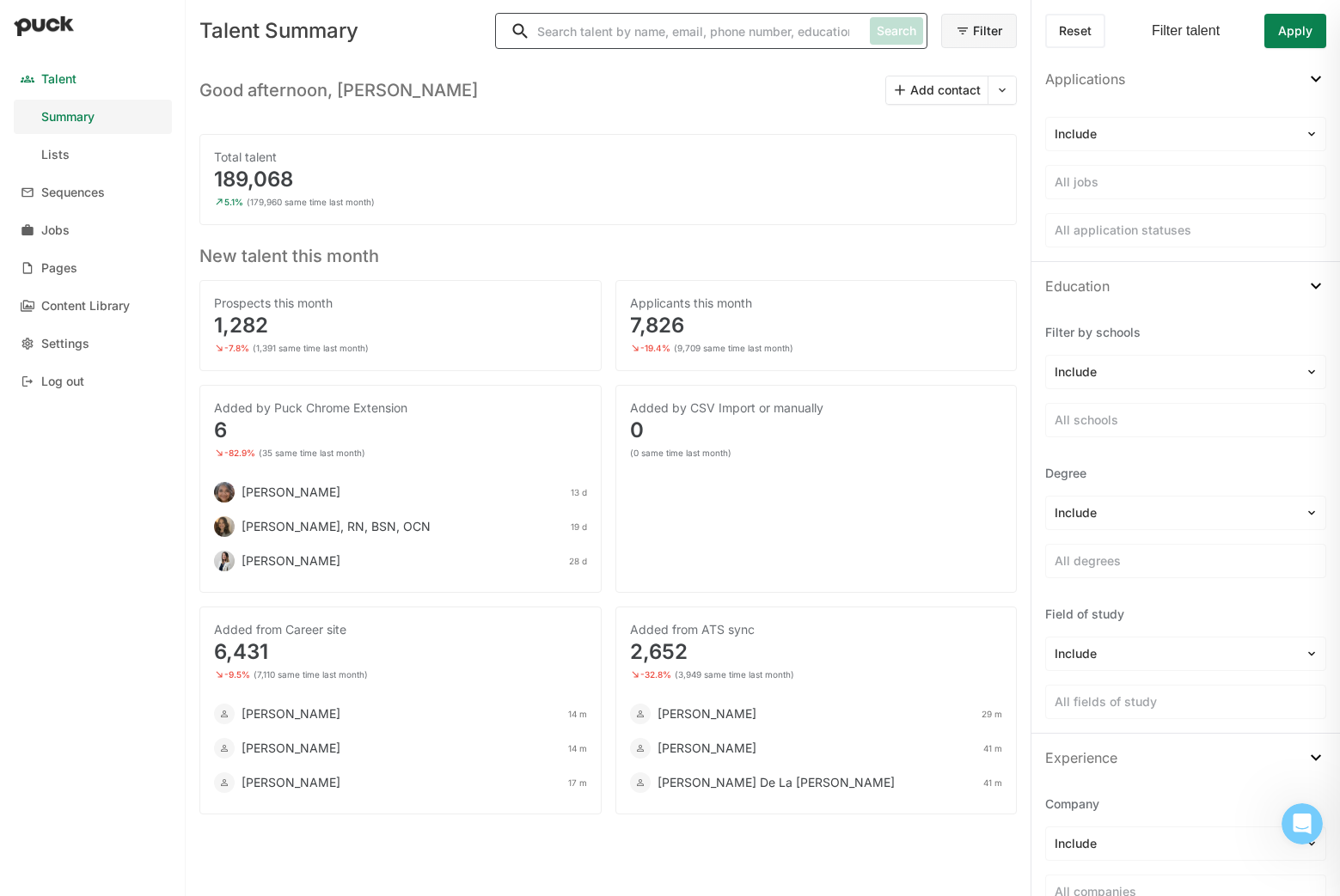 click on "Good afternoon, [PERSON_NAME] Add contact Total talent 189,068 5.1% (179,960 same time last month) New talent this month Prospects this month 1,282 -7.8% (1,391 same time last month) Applicants this month 7,826 -19.4% (9,709 same time last month) Added by Puck Chrome Extension 6 -82.9% (35 same time last month) [PERSON_NAME] 13 d [PERSON_NAME], RN, BSN, OCN 19 d [PERSON_NAME] 28 d Added by CSV Import or manually 0 (0 same time last month) Added from Career site 6,431 -9.5% (7,110 same time last month) [PERSON_NAME] 14 m [PERSON_NAME] 14 m [PERSON_NAME] 17 m Added from ATS sync 2,652 -32.8% (3,949 same time last month) [PERSON_NAME] 29 m [PERSON_NAME] 41 m [PERSON_NAME] De La [PERSON_NAME] 41 m" at bounding box center (608, 438) 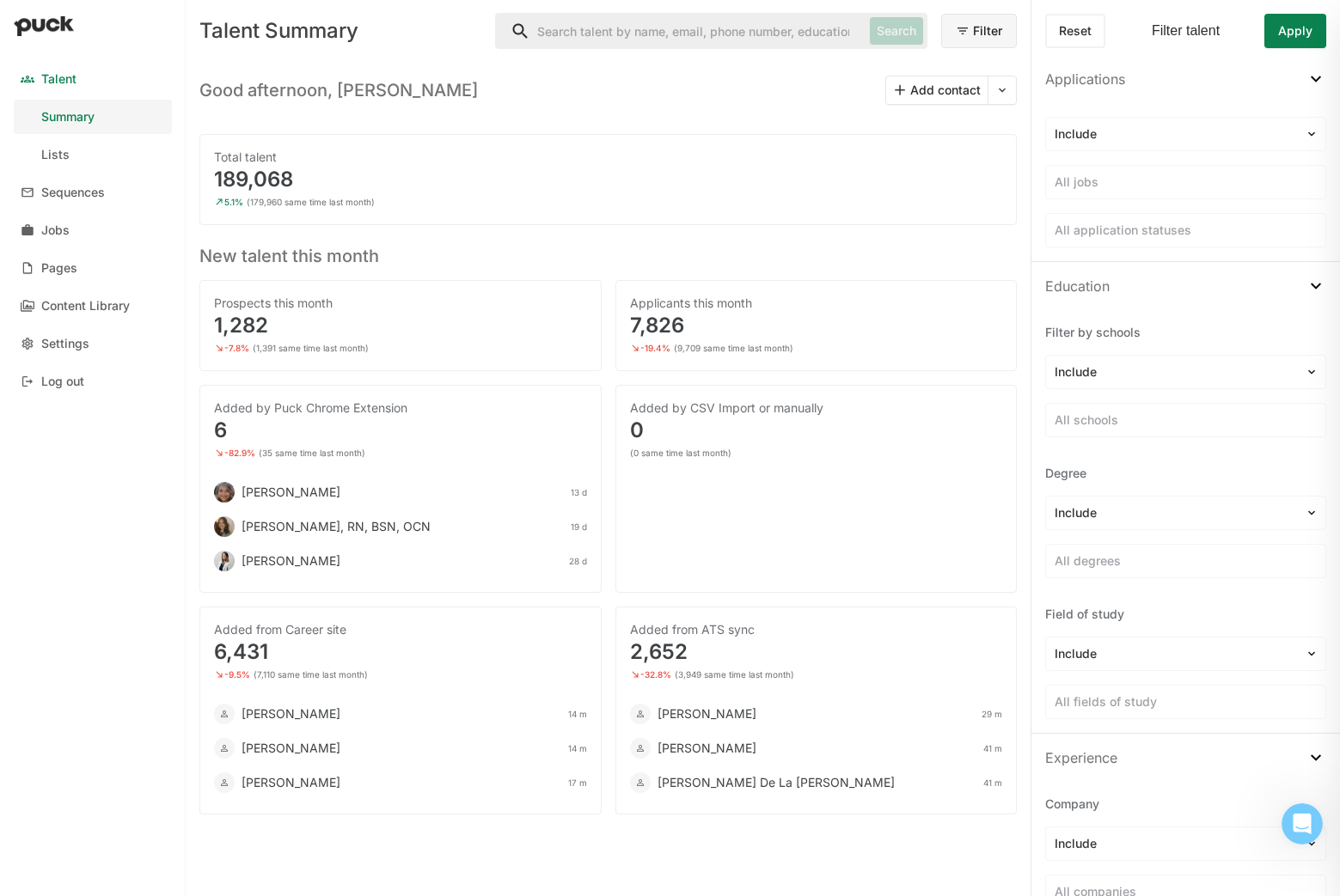 click on "Talent Summary Lists Sequences Jobs Pages Content Library Settings Log out" at bounding box center (93, 448) 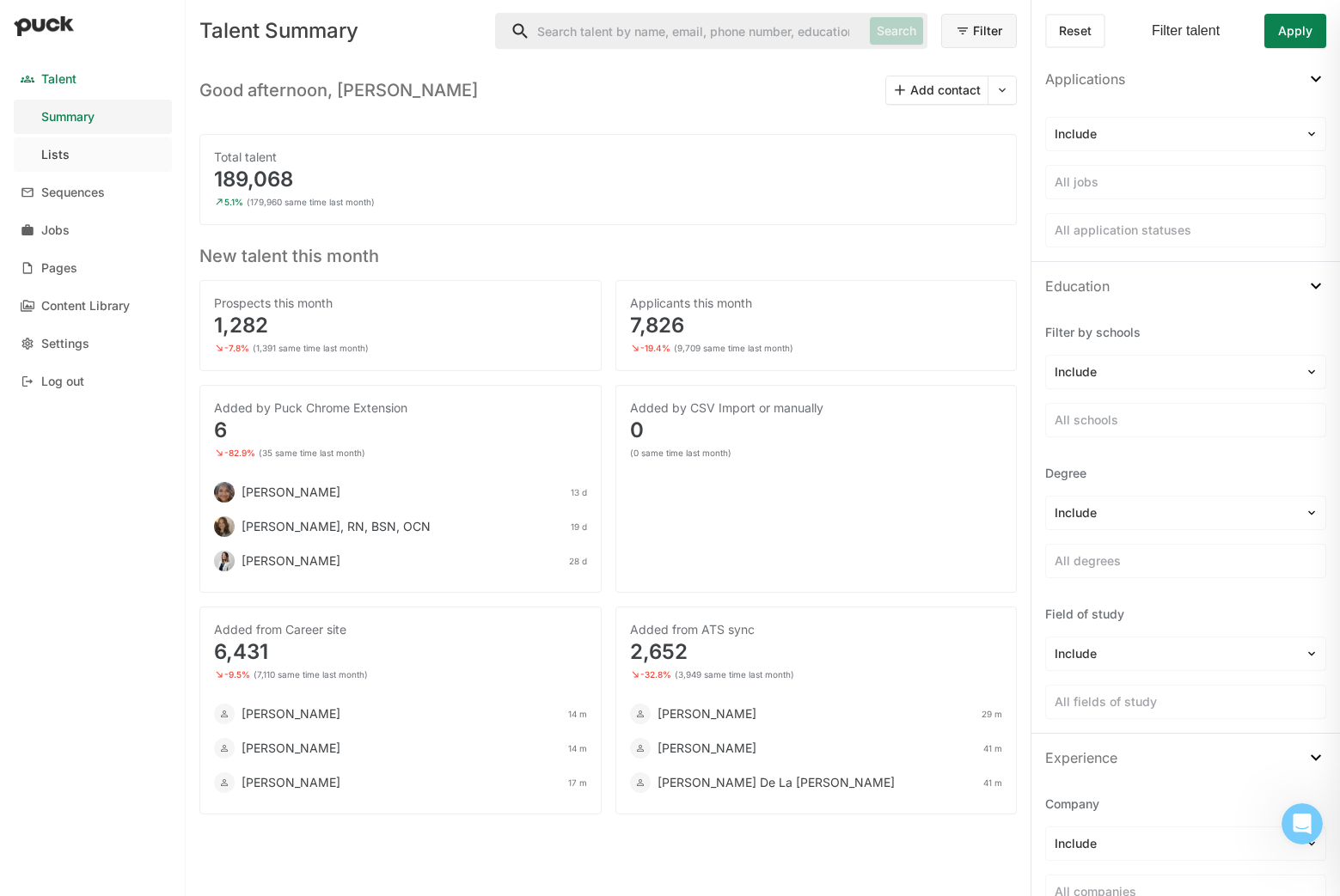 click on "Lists" at bounding box center (55, 155) 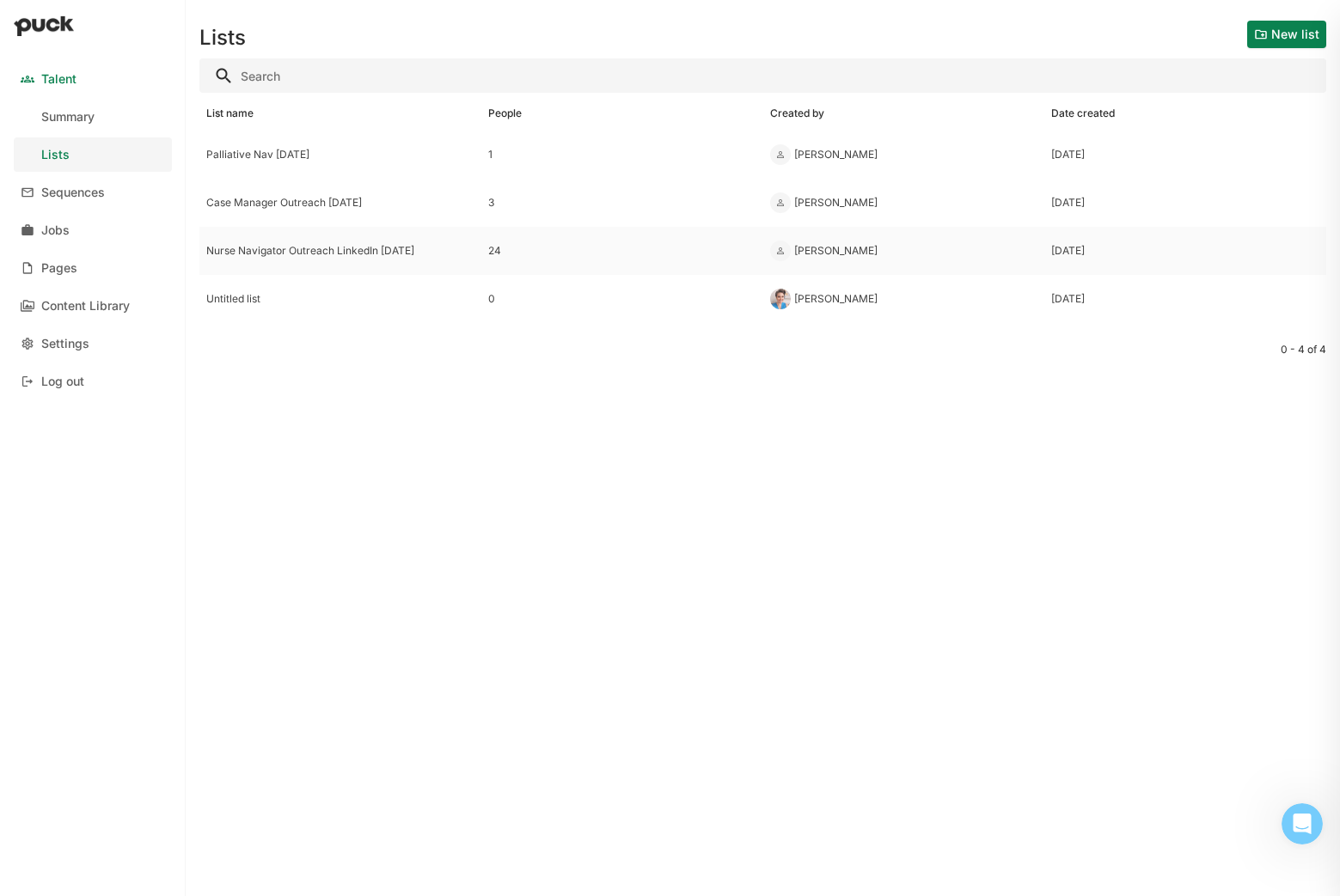 click on "Nurse Navigator Outreach LinkedIn [DATE]" at bounding box center (340, 251) 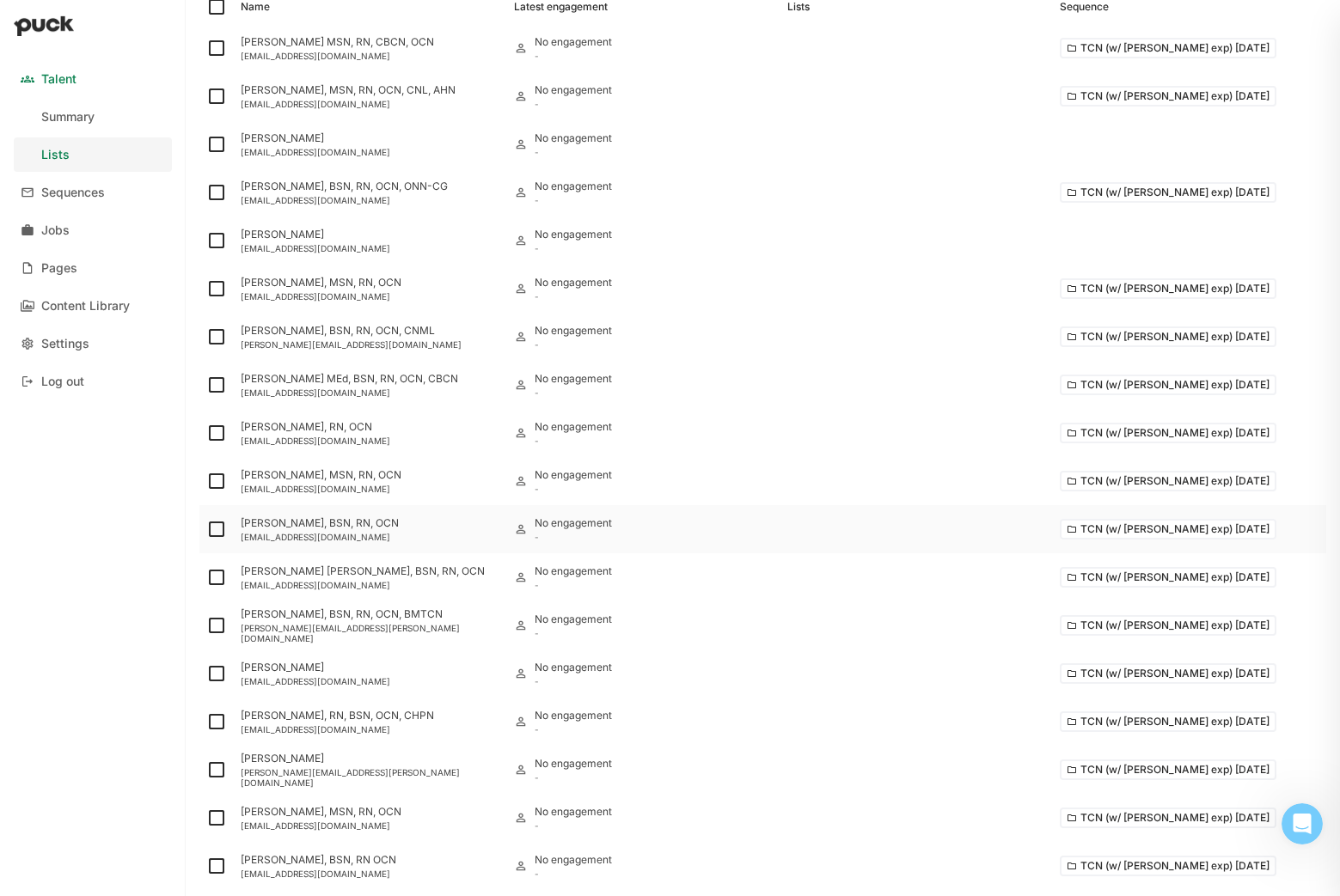 scroll, scrollTop: 229, scrollLeft: 0, axis: vertical 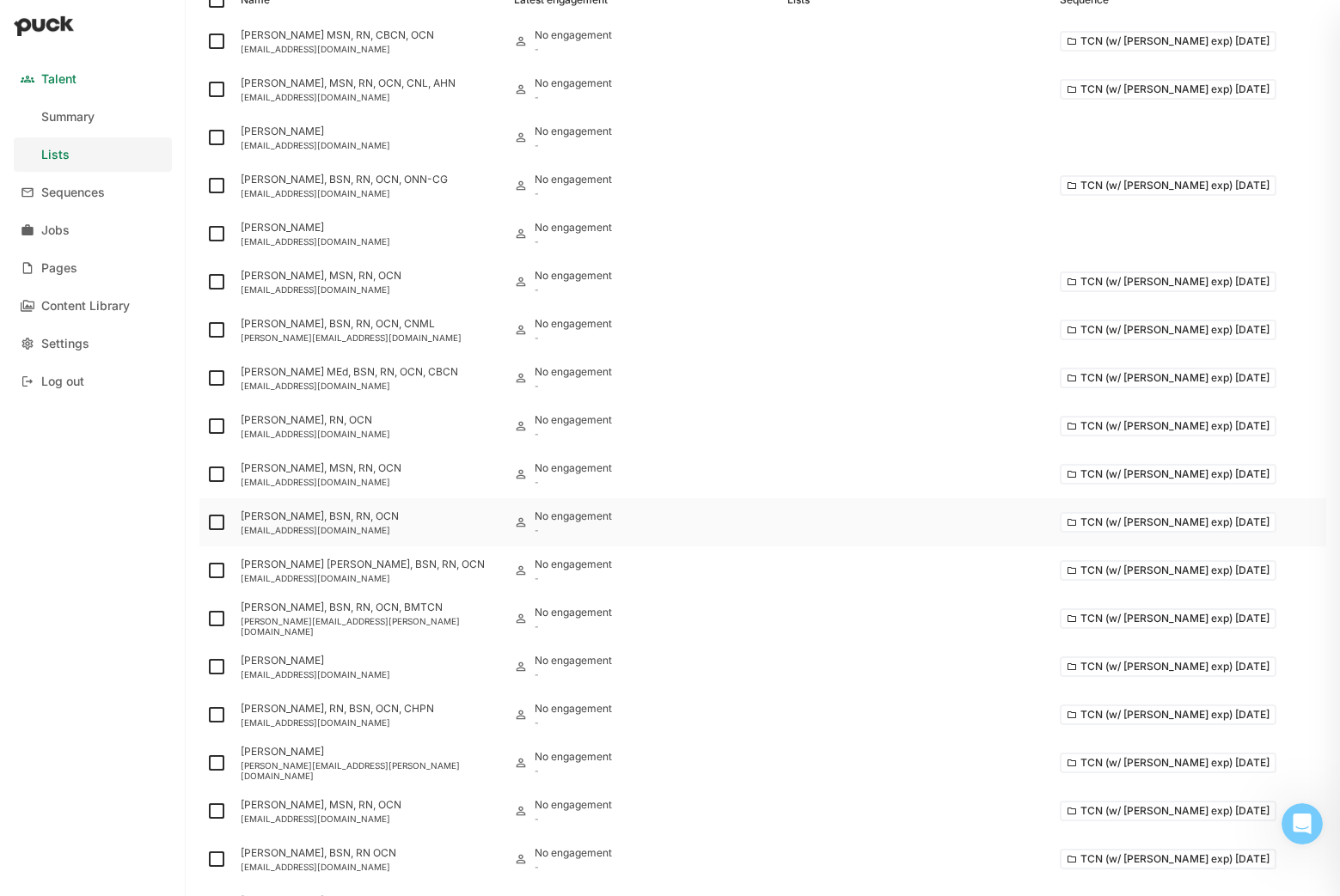 click on "[PERSON_NAME], BSN, RN, OCN" at bounding box center [370, 516] 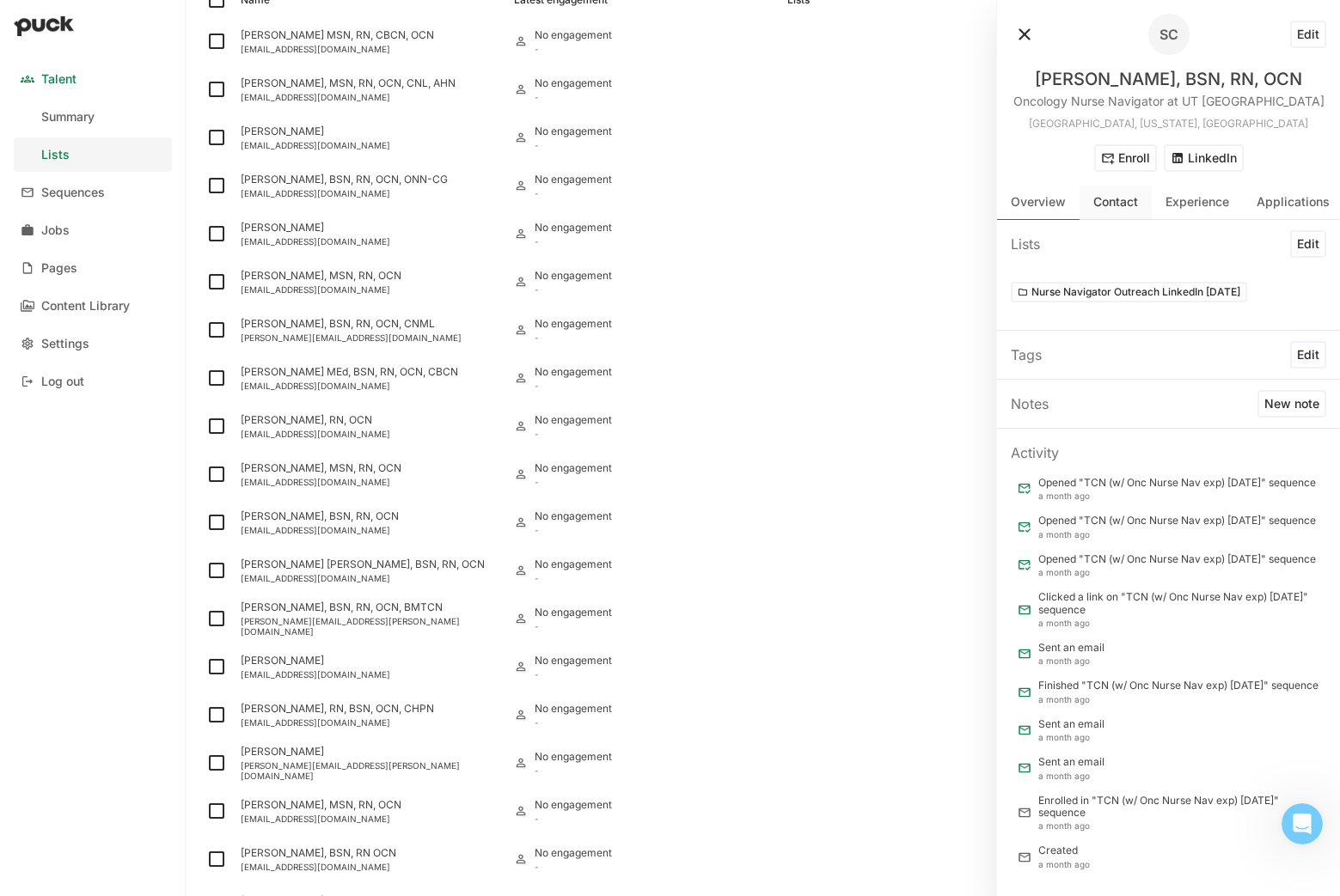 click on "Contact" at bounding box center (1116, 202) 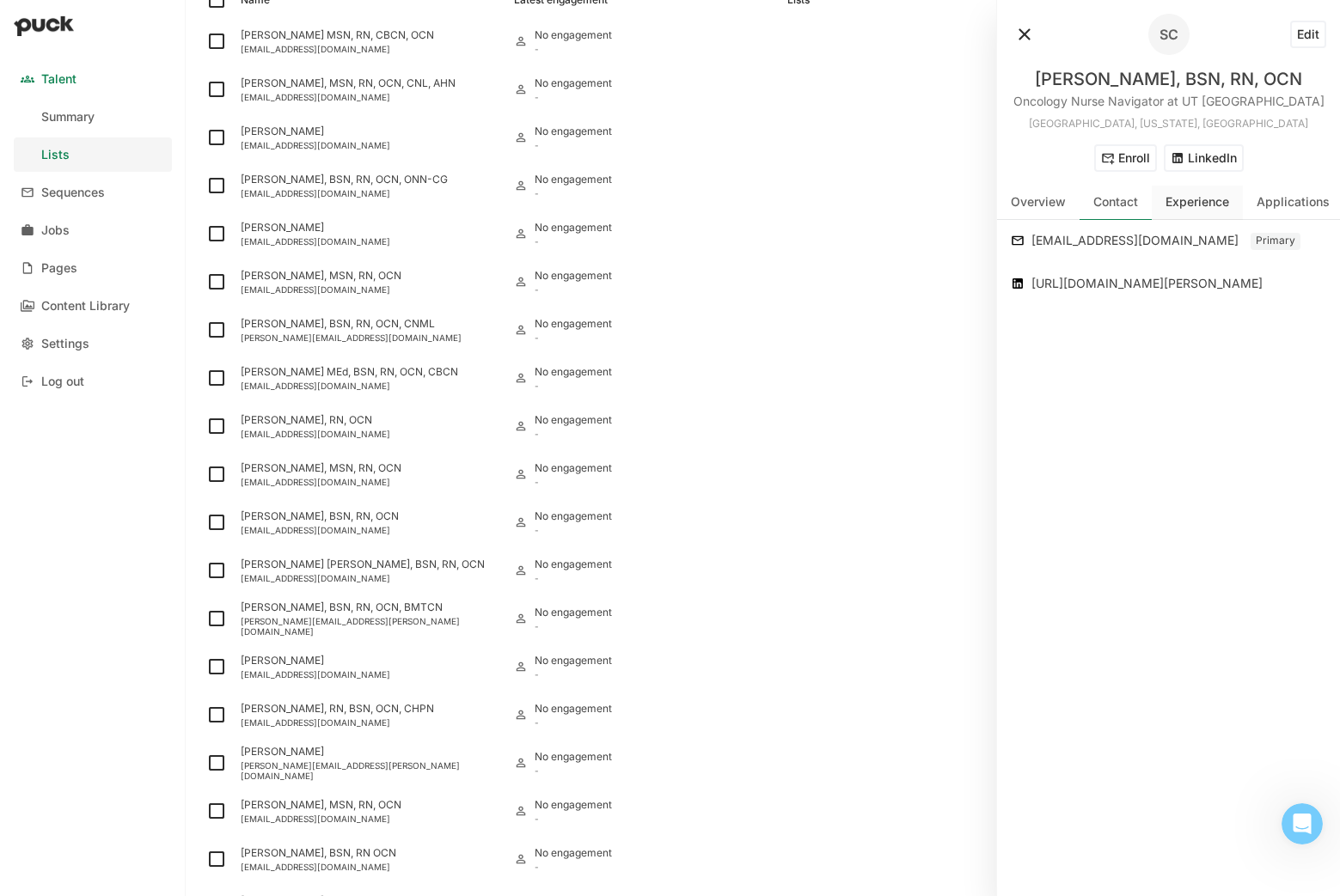 click on "Experience" at bounding box center (1197, 202) 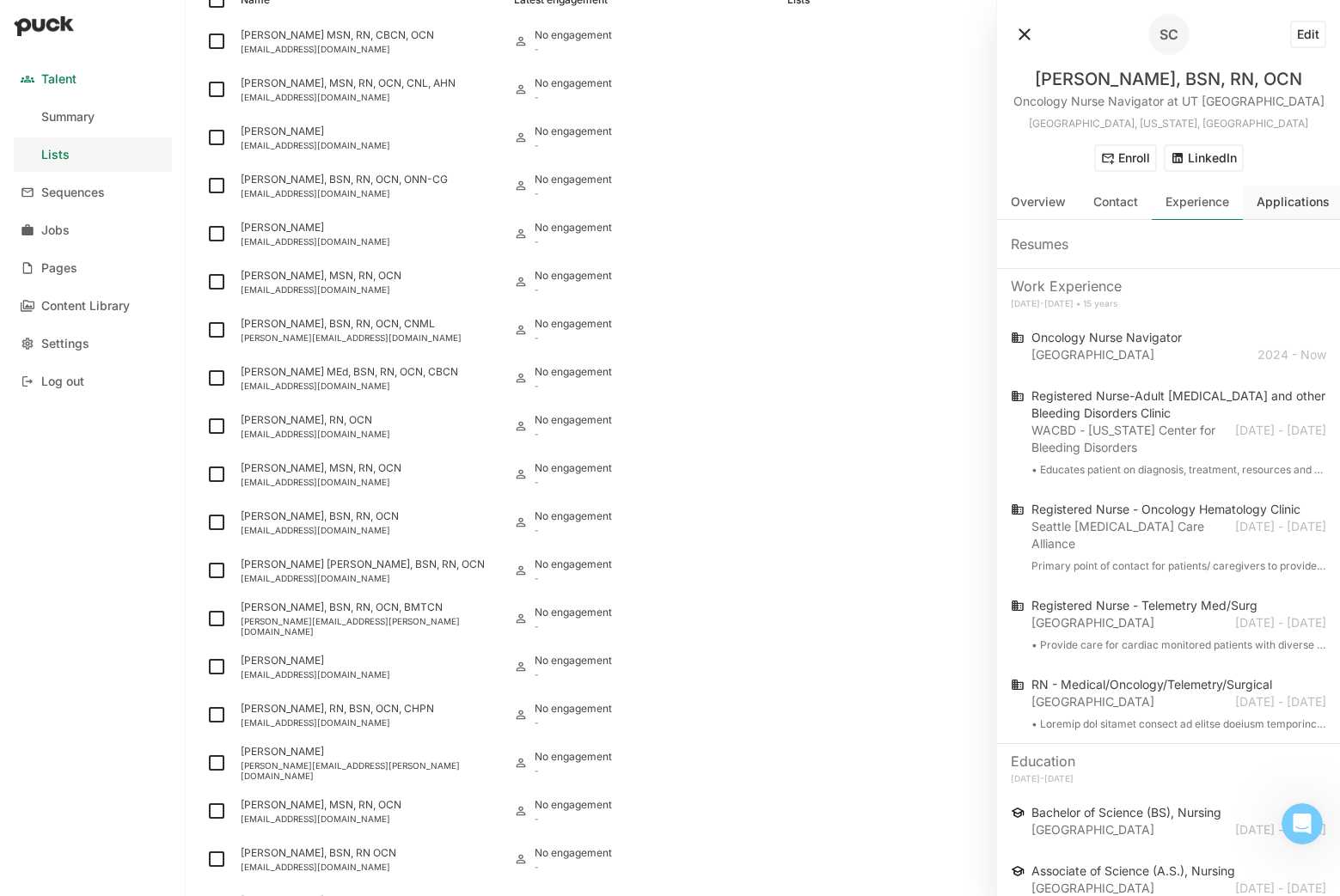 click on "Applications" at bounding box center (1293, 202) 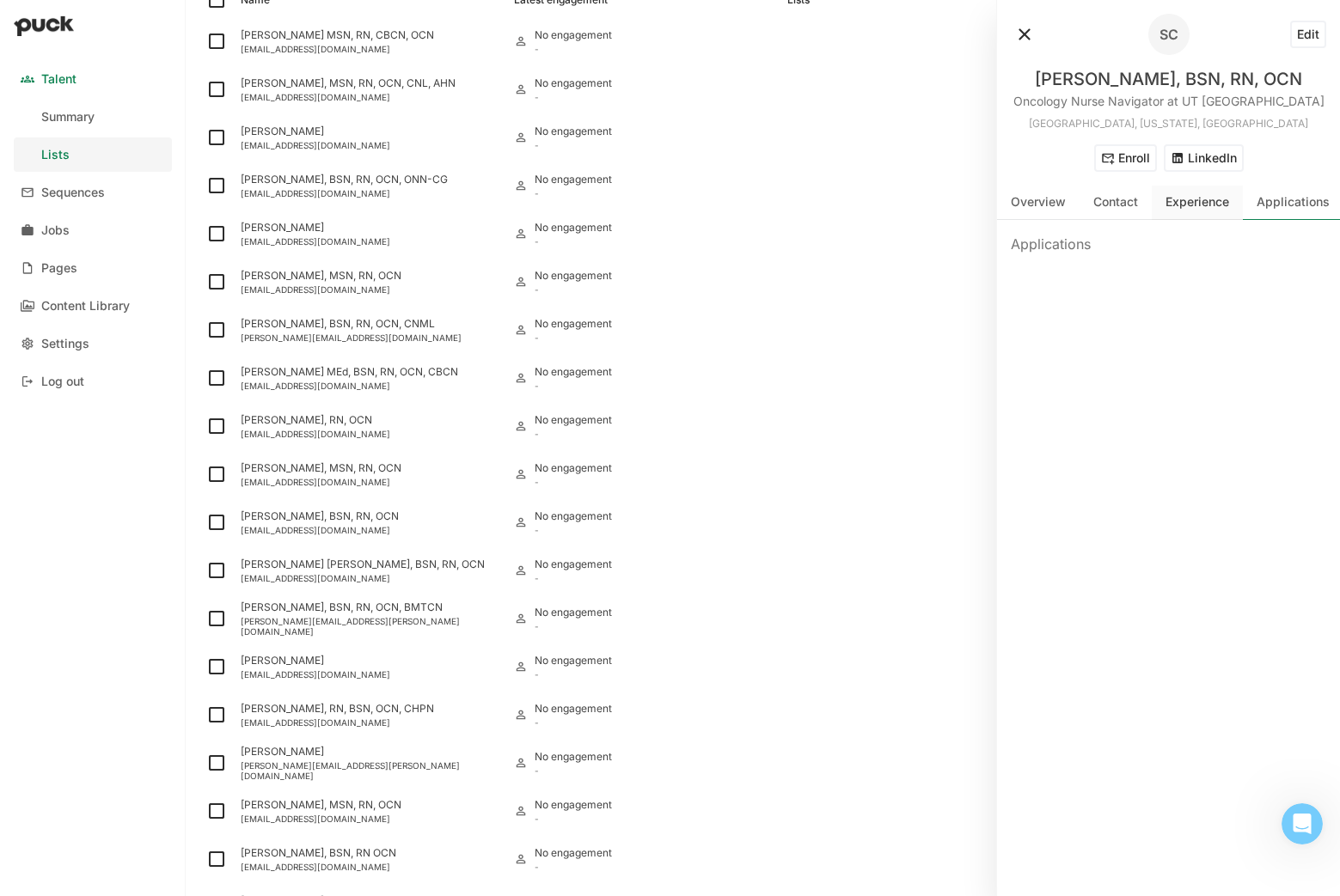 click on "Experience" at bounding box center [1197, 203] 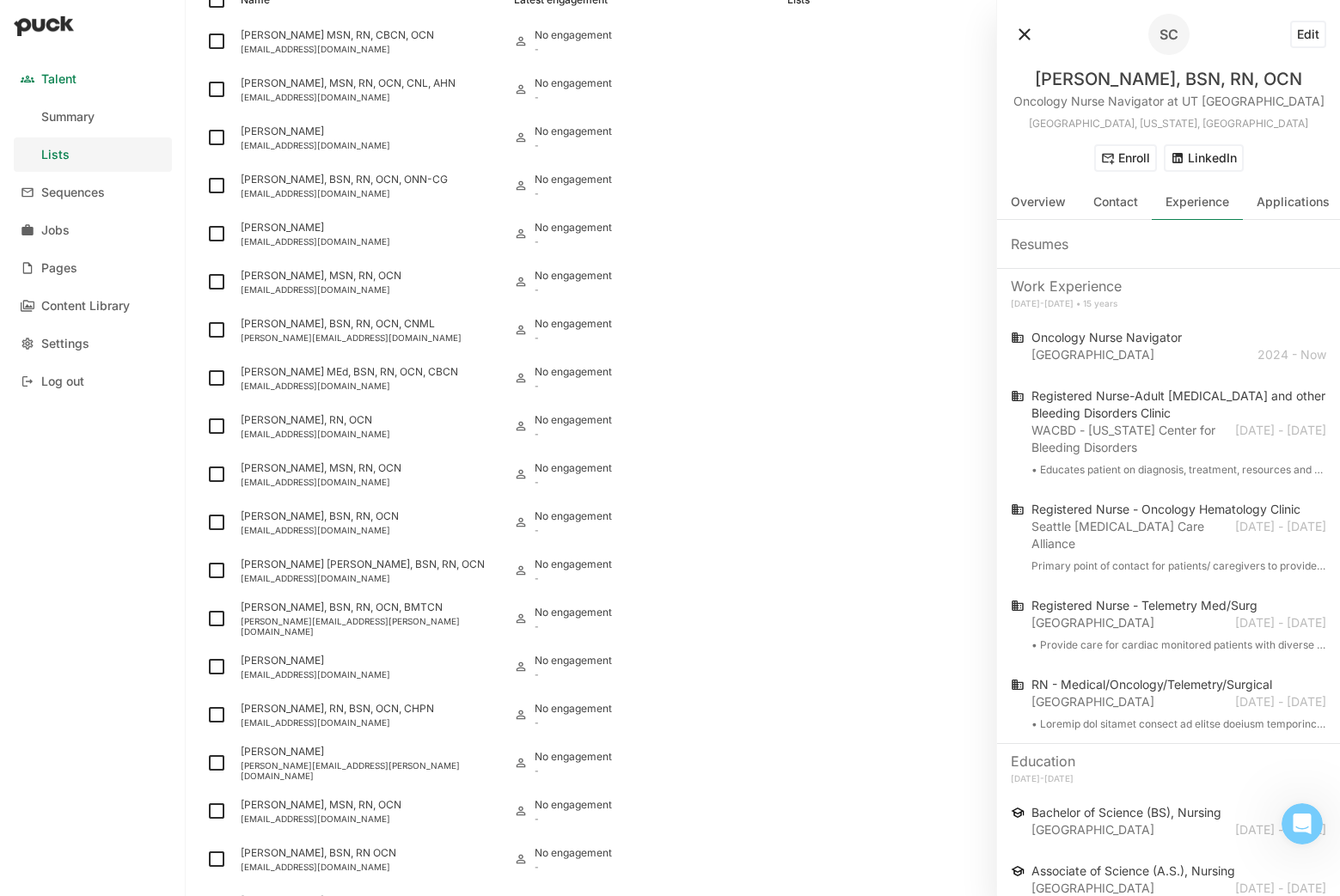 scroll, scrollTop: 89, scrollLeft: 0, axis: vertical 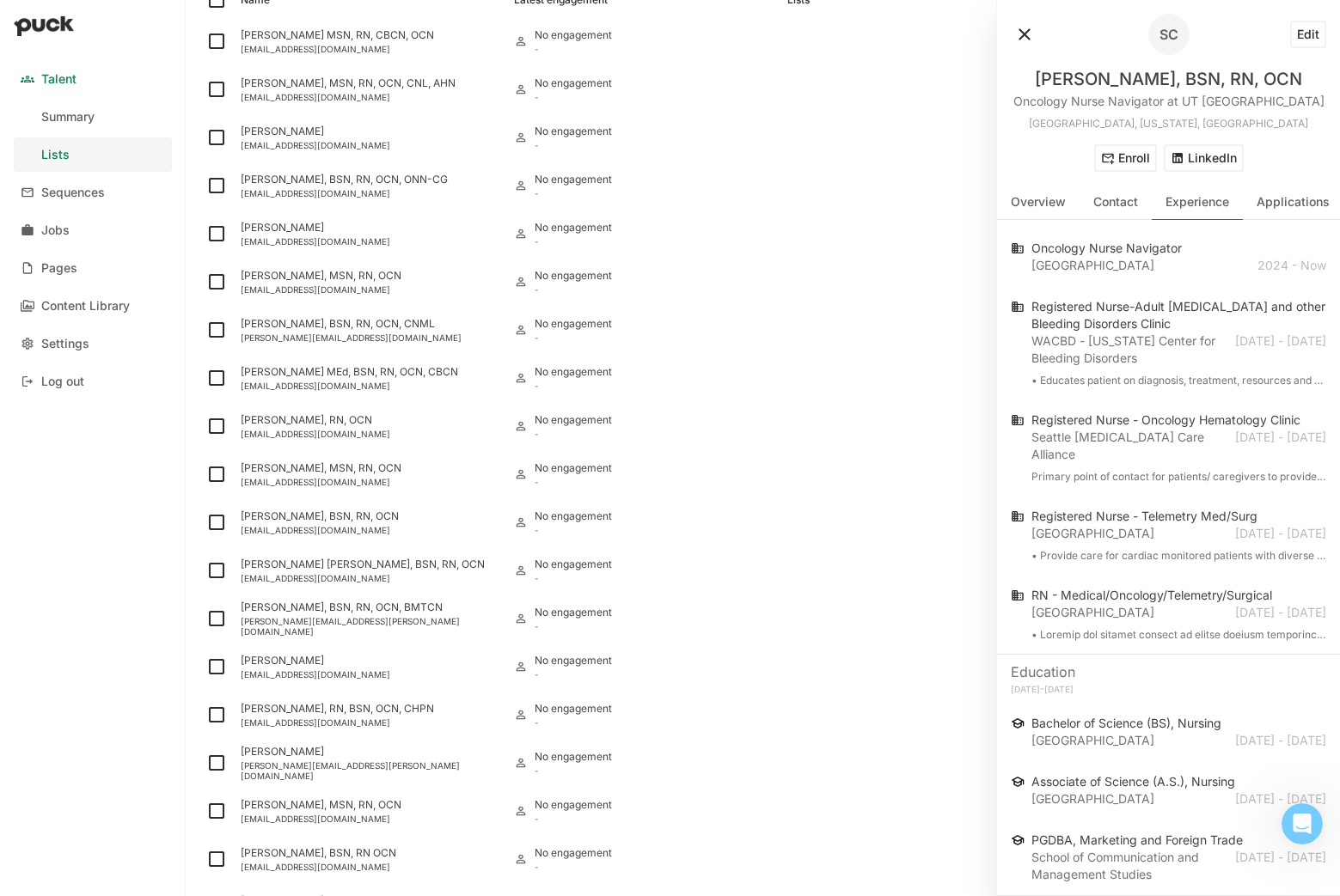 click at bounding box center [1025, 34] 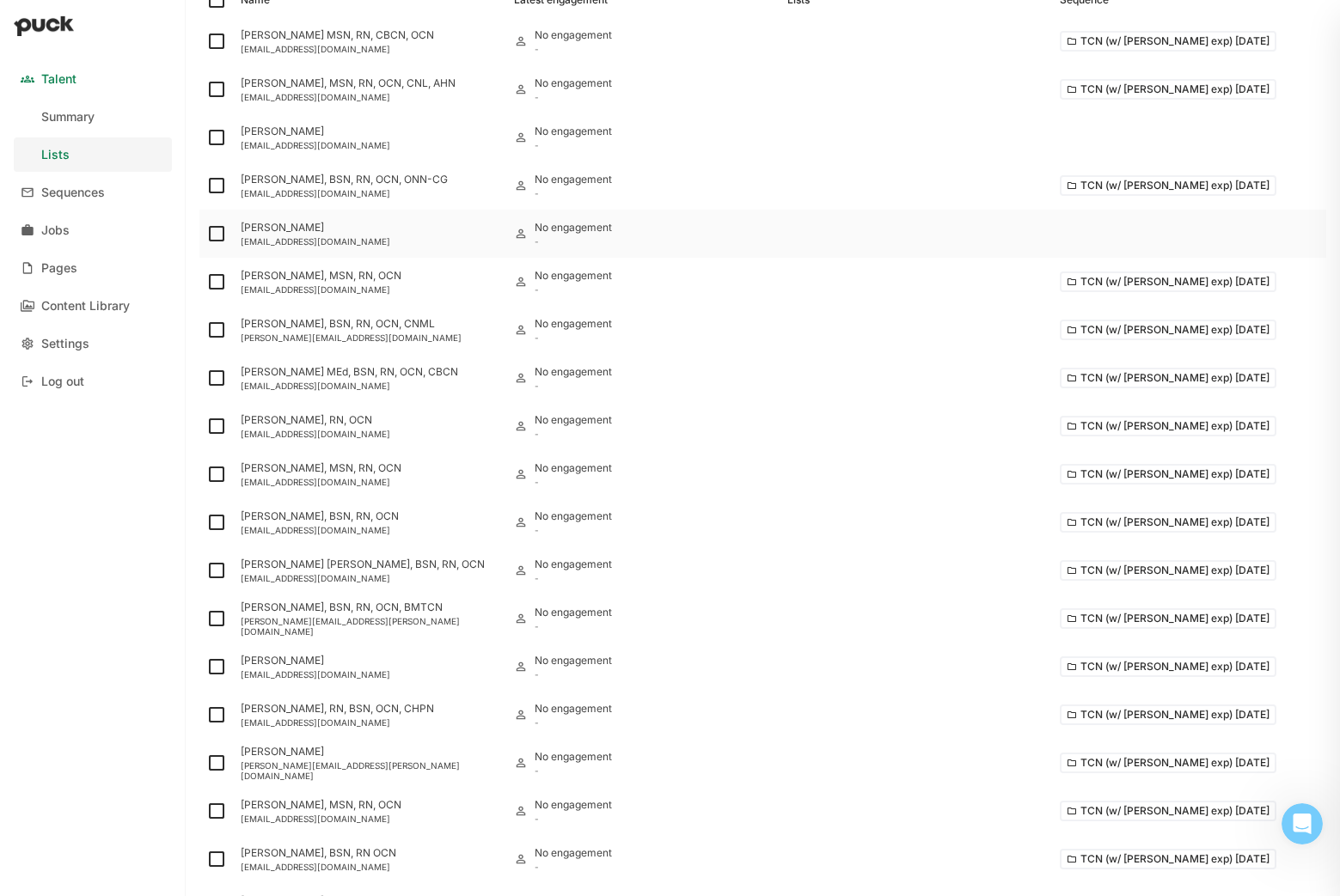 click on "[EMAIL_ADDRESS][DOMAIN_NAME]" at bounding box center [370, 241] 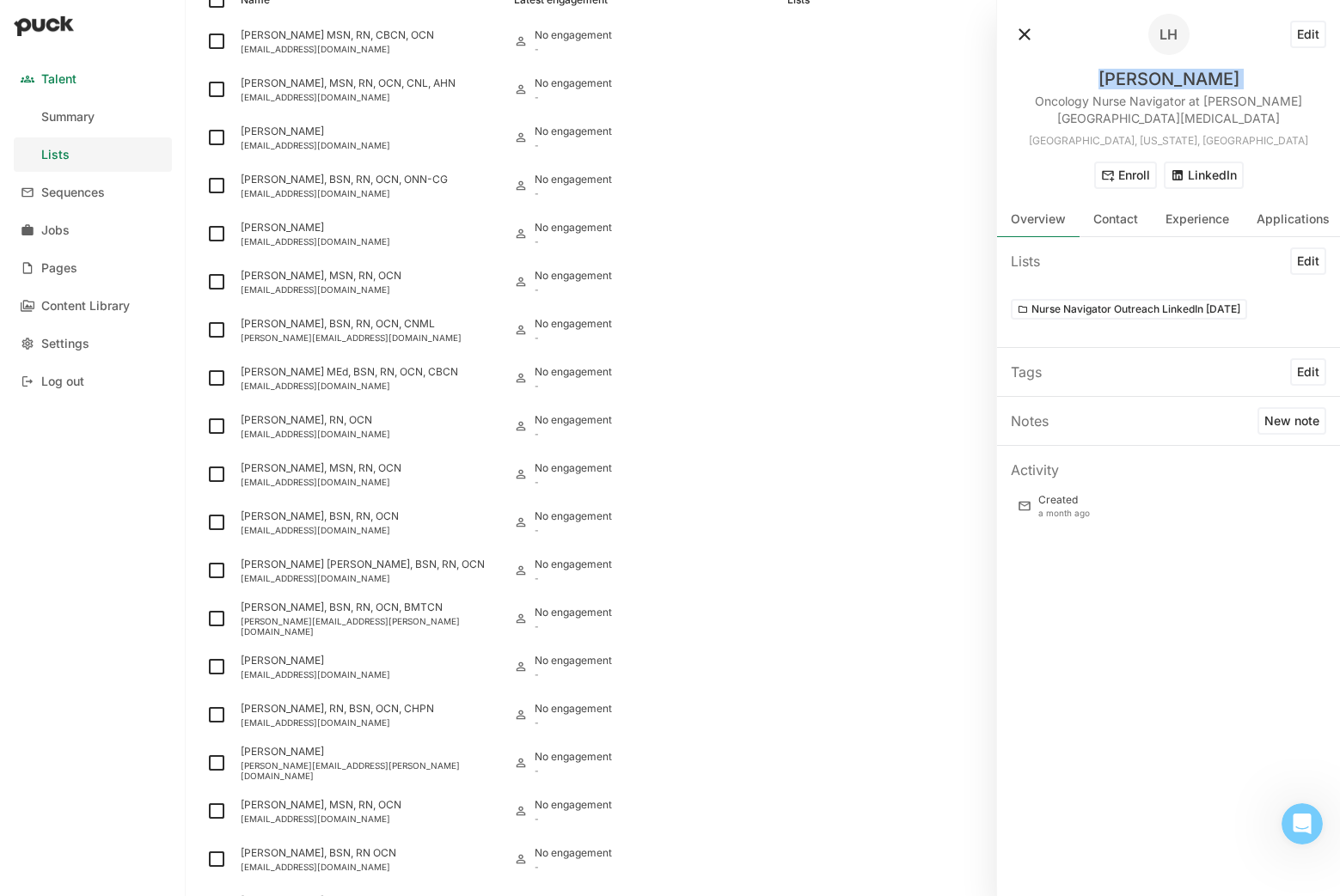 drag, startPoint x: 1124, startPoint y: 76, endPoint x: 1245, endPoint y: 72, distance: 121.0661 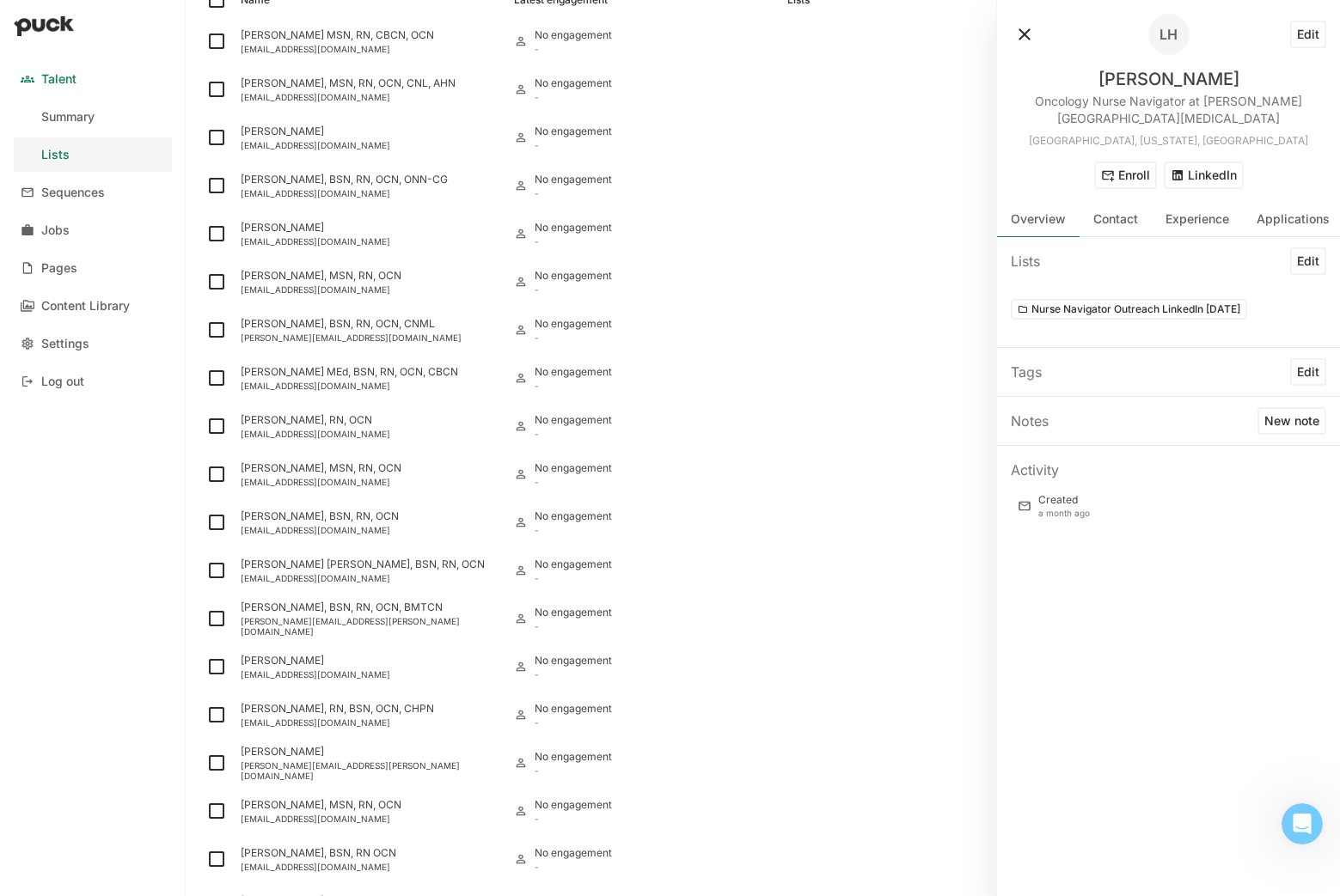 click on "Created" at bounding box center [1064, 500] 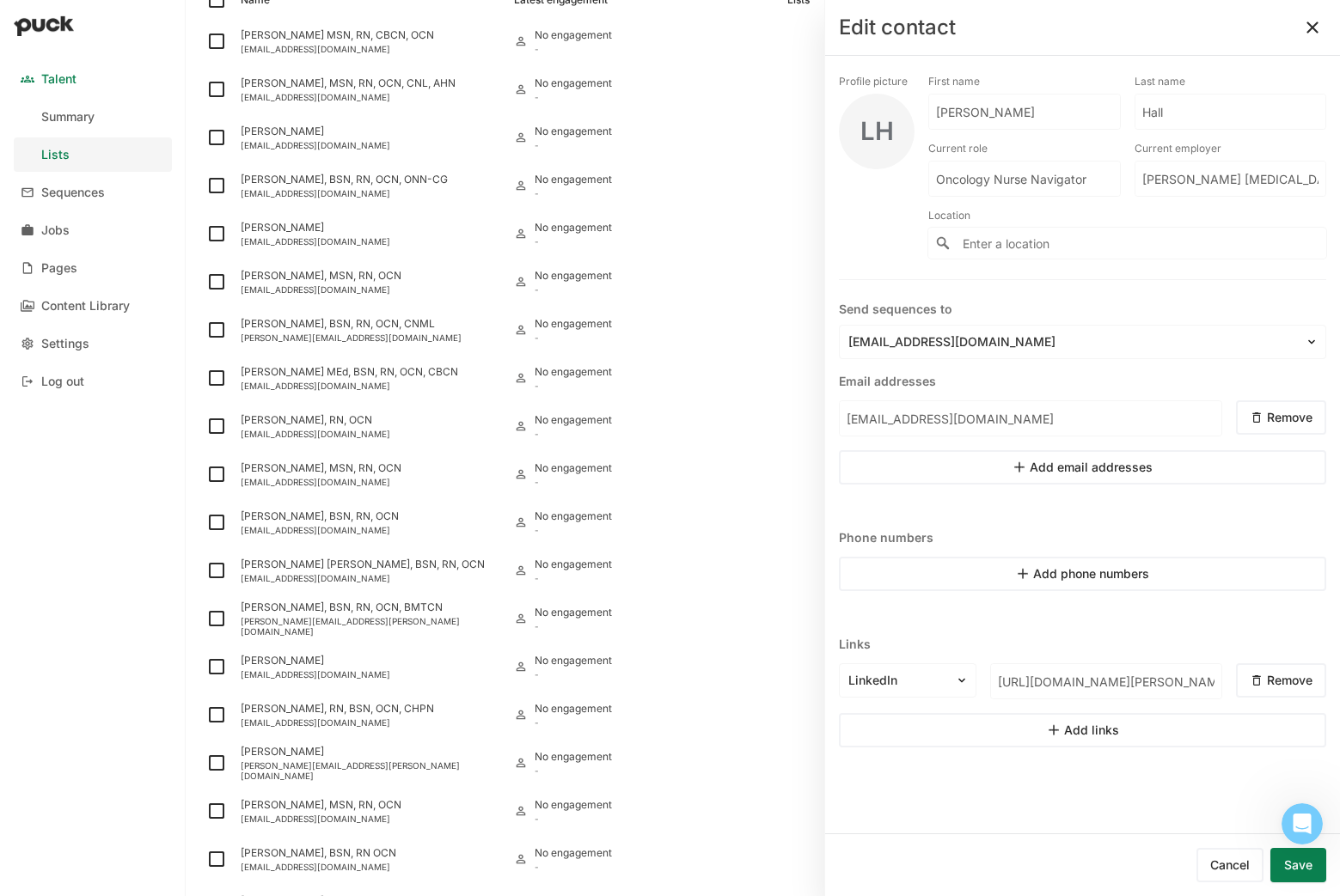 click on "Cancel" at bounding box center (1230, 865) 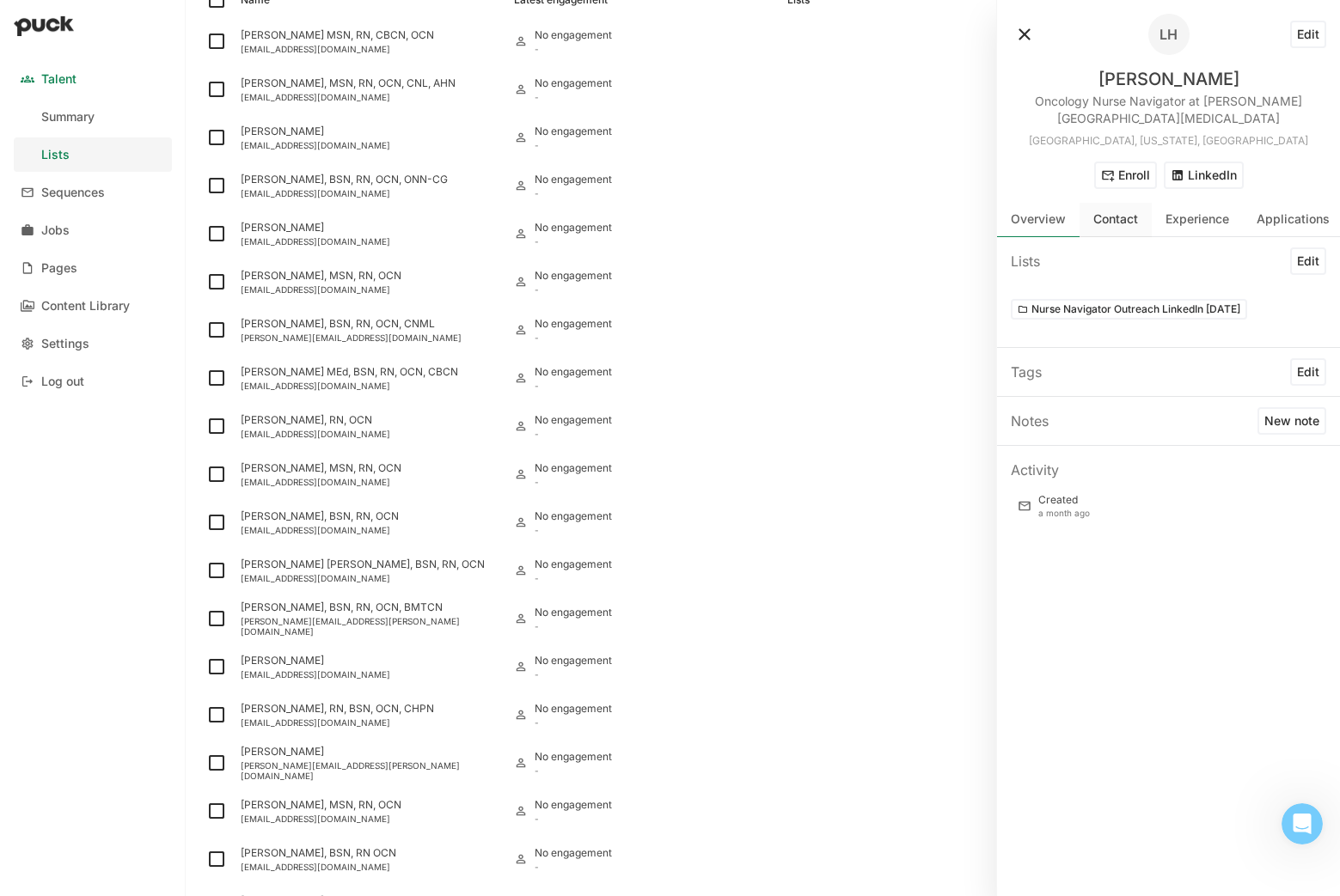 click on "Contact" at bounding box center (1116, 219) 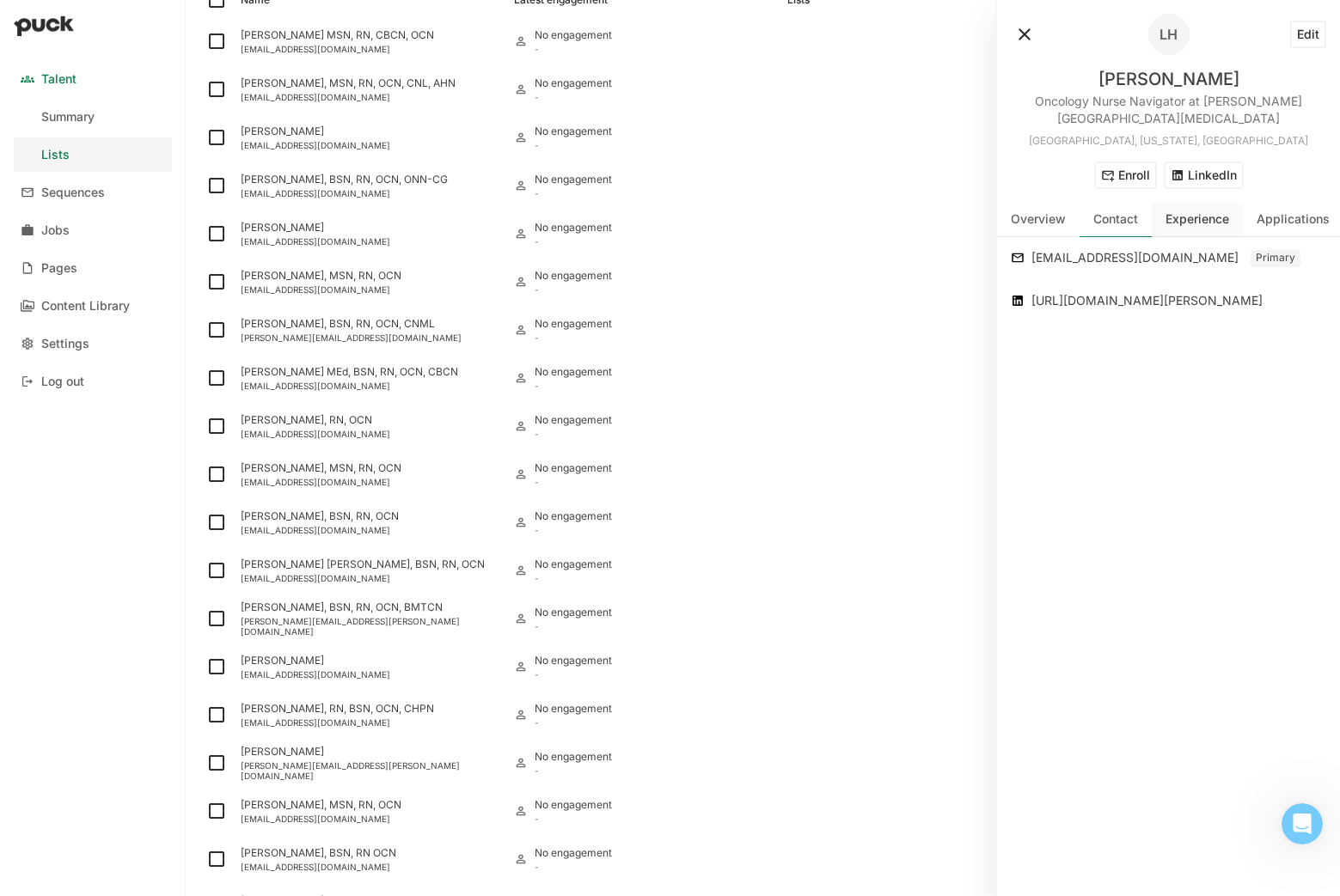 click on "Experience" at bounding box center (1197, 219) 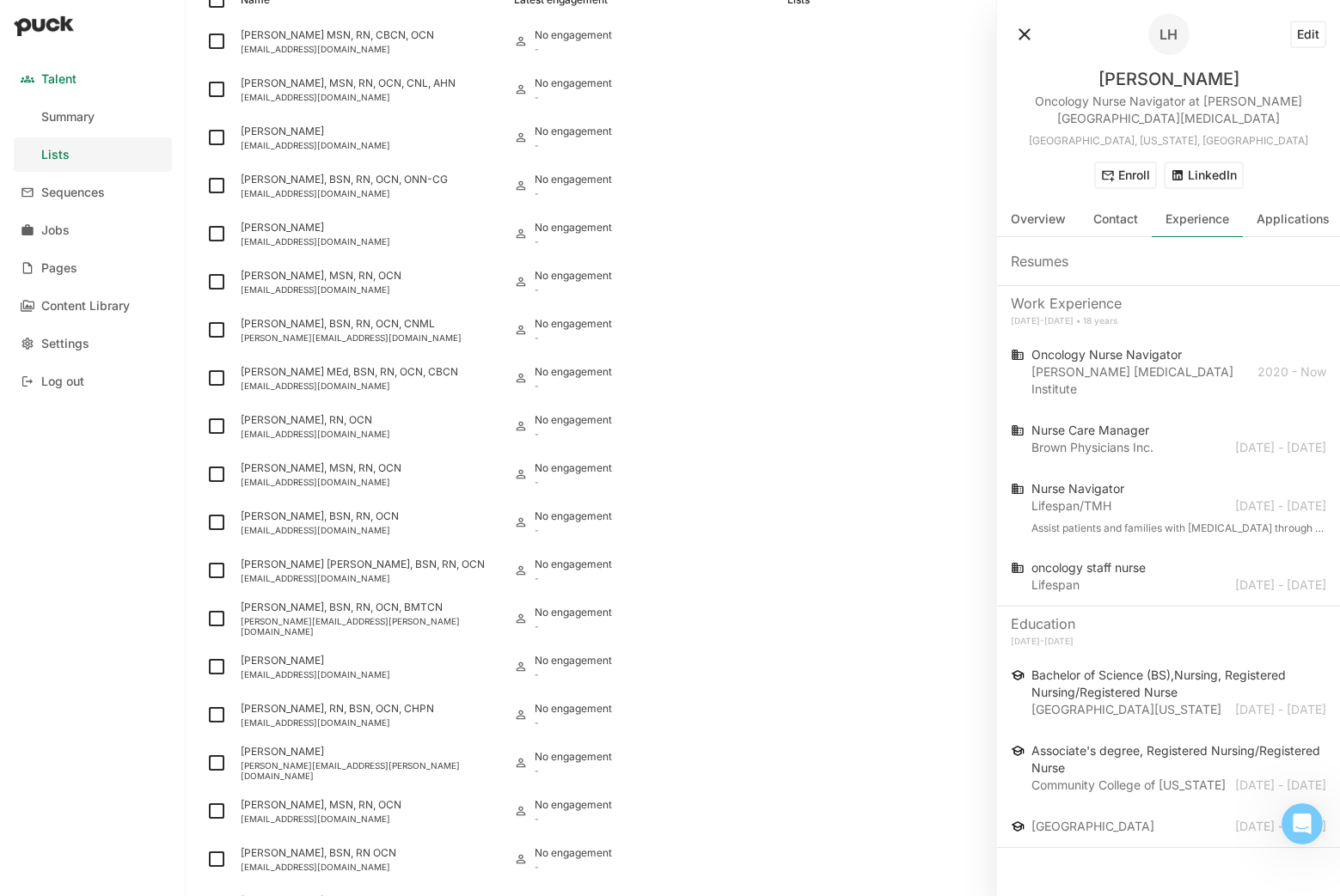 click at bounding box center [1025, 34] 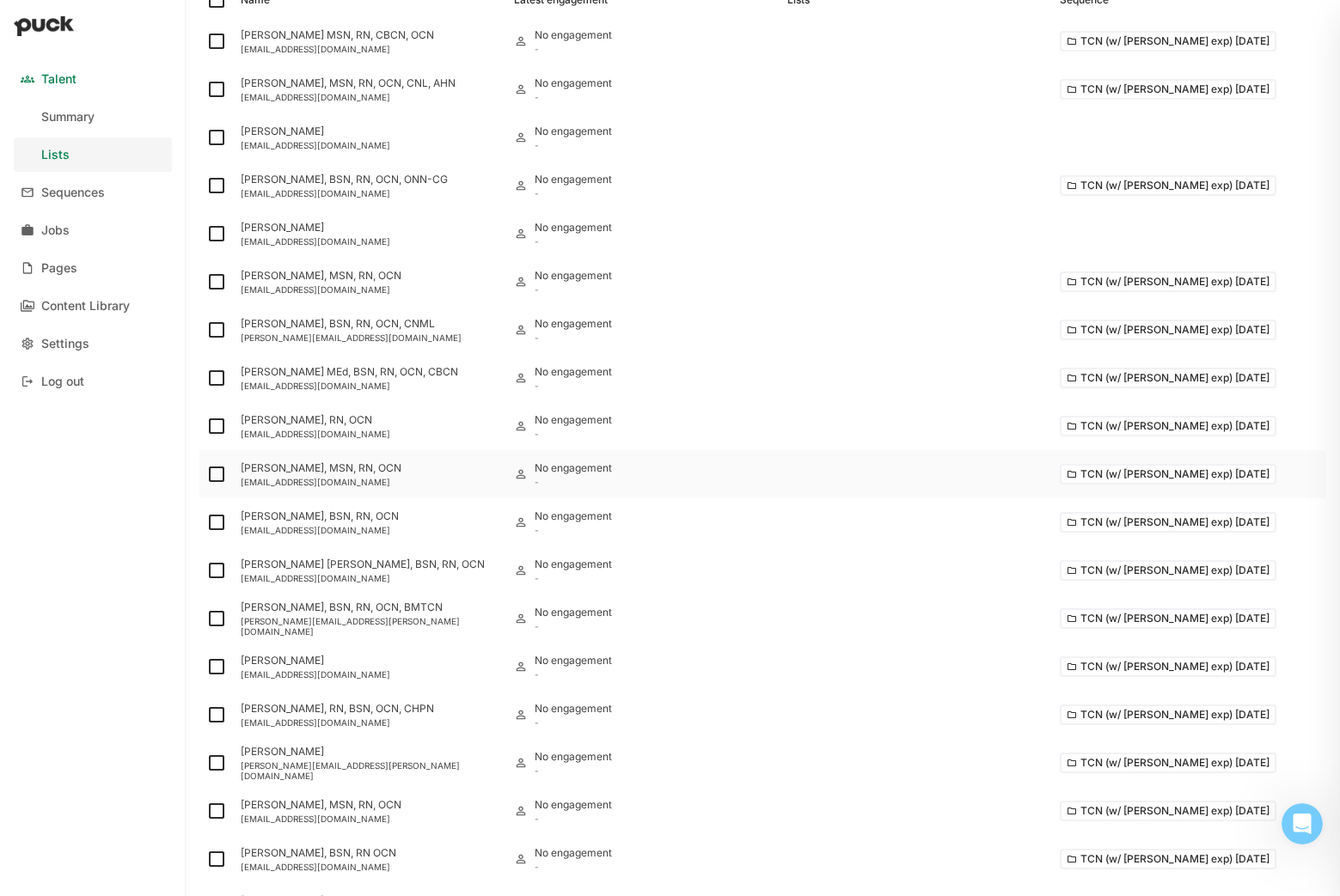 click on "[EMAIL_ADDRESS][DOMAIN_NAME]" at bounding box center (370, 482) 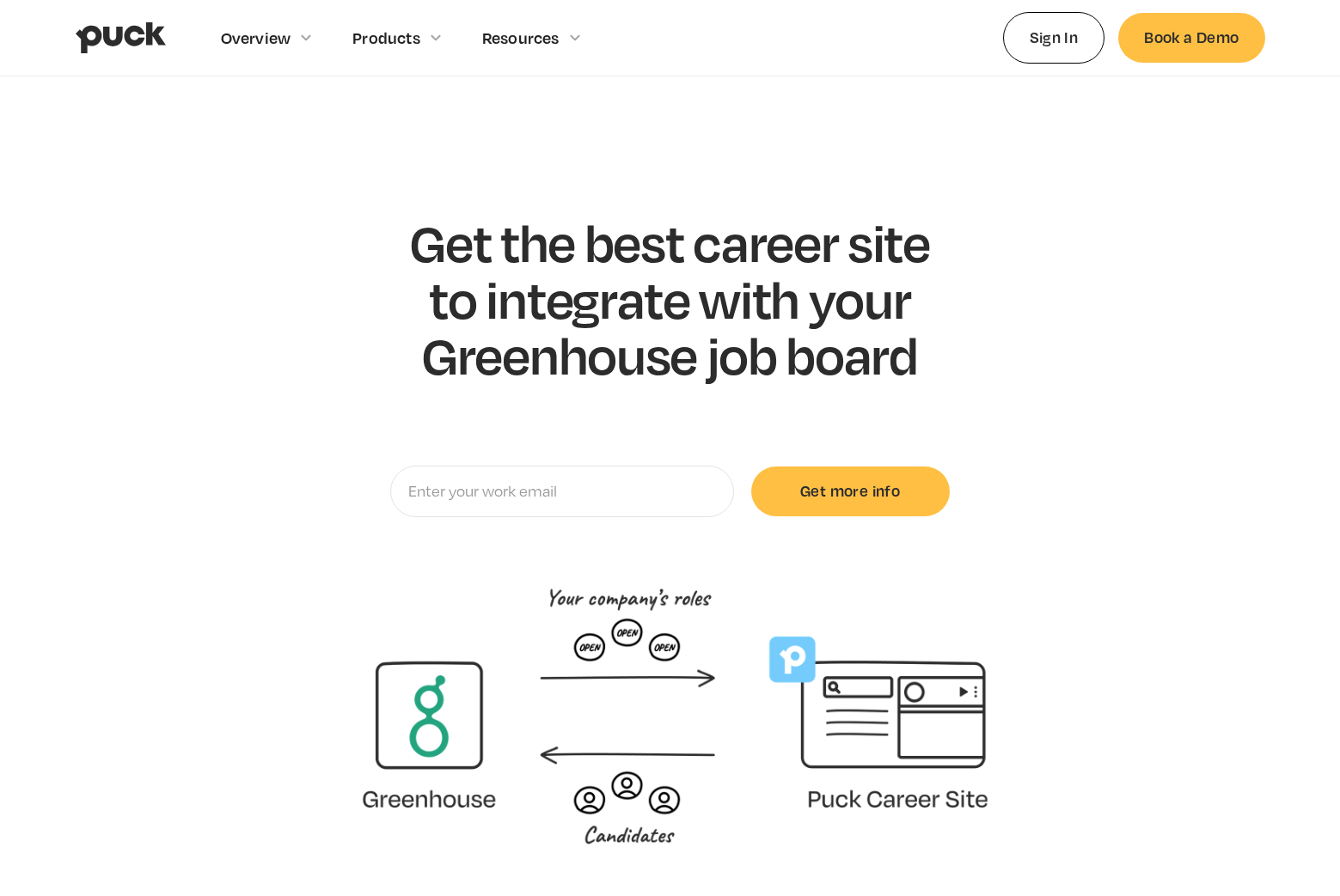 scroll, scrollTop: 0, scrollLeft: 0, axis: both 